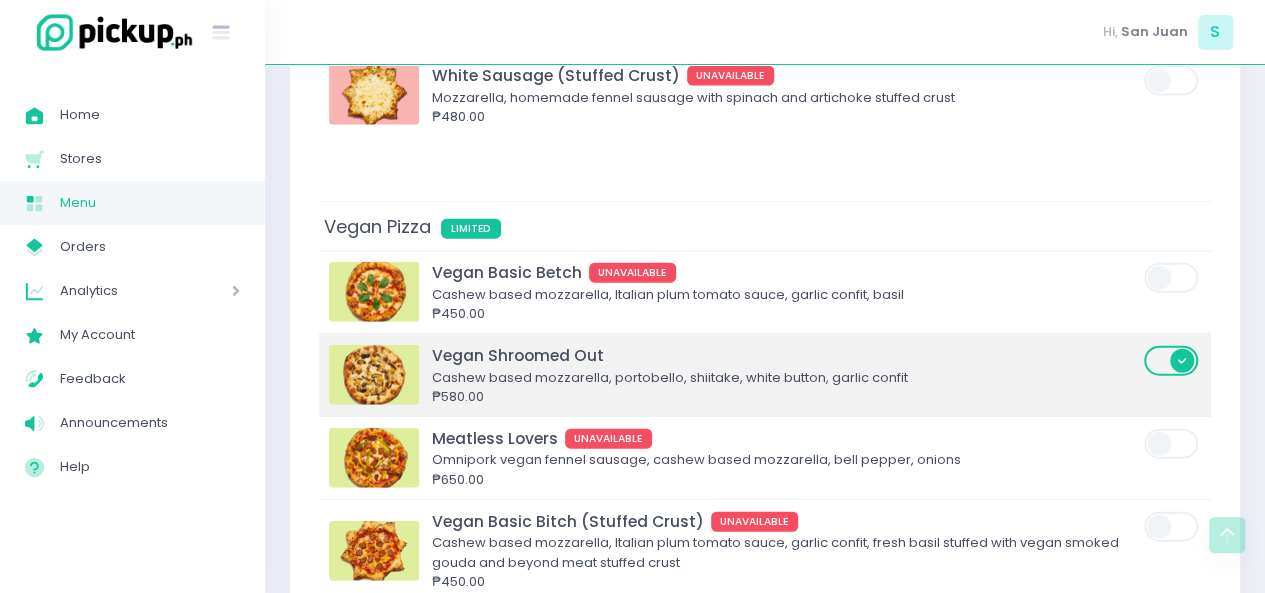 scroll, scrollTop: 6051, scrollLeft: 0, axis: vertical 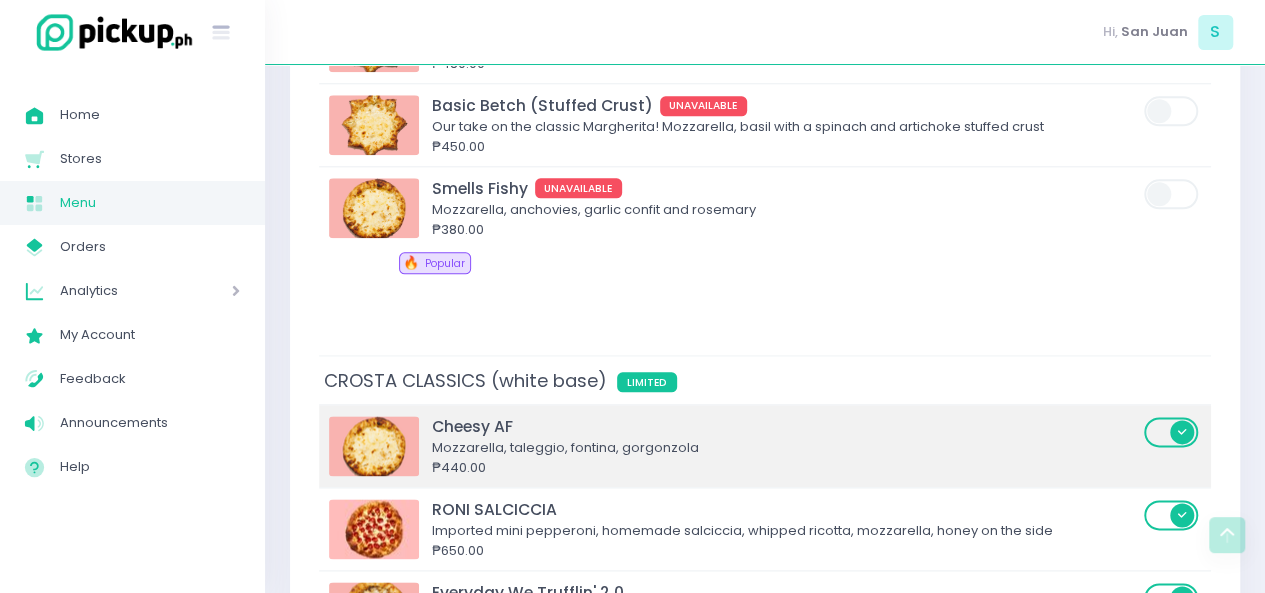 click at bounding box center [1172, 432] 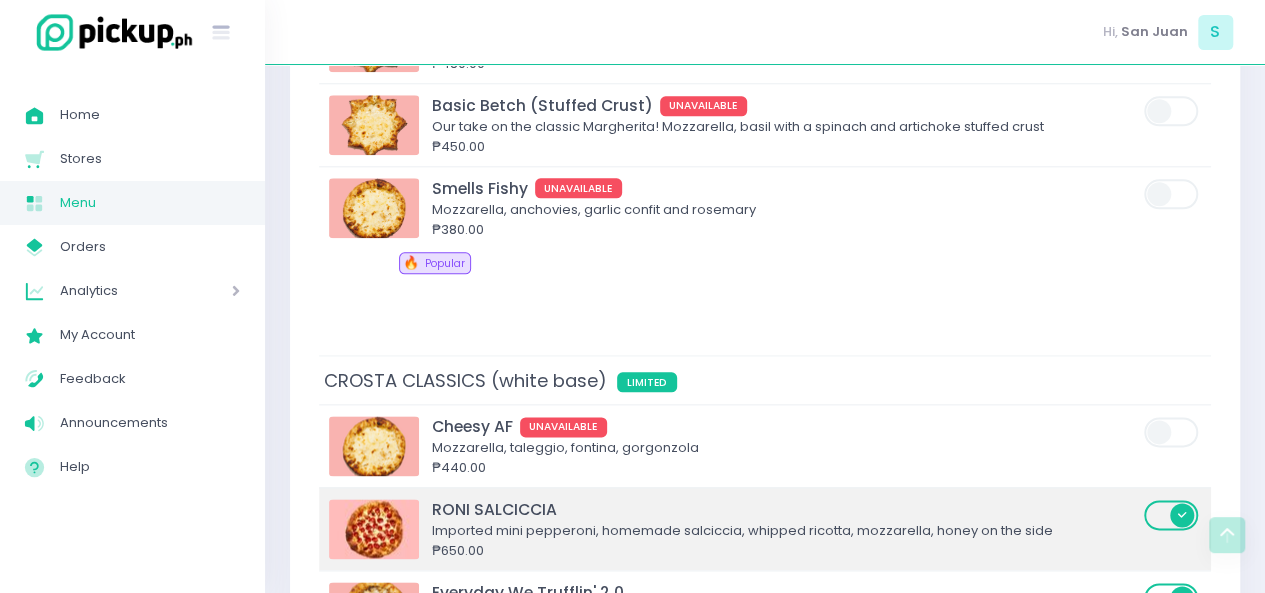 click at bounding box center [1172, 515] 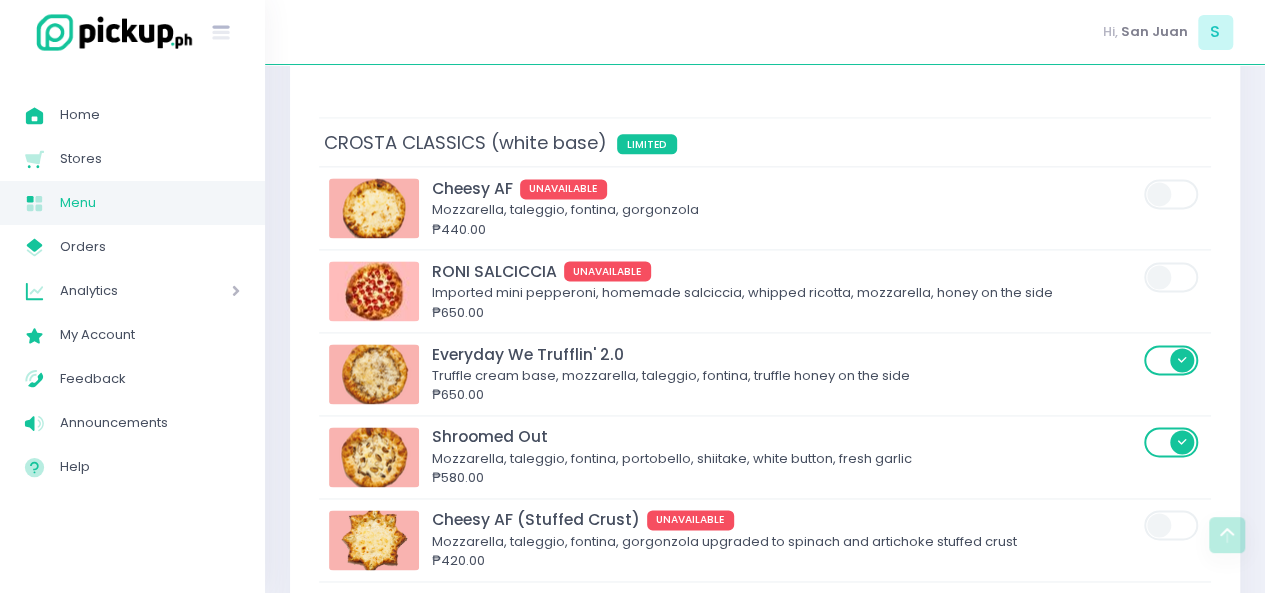 scroll, scrollTop: 5078, scrollLeft: 0, axis: vertical 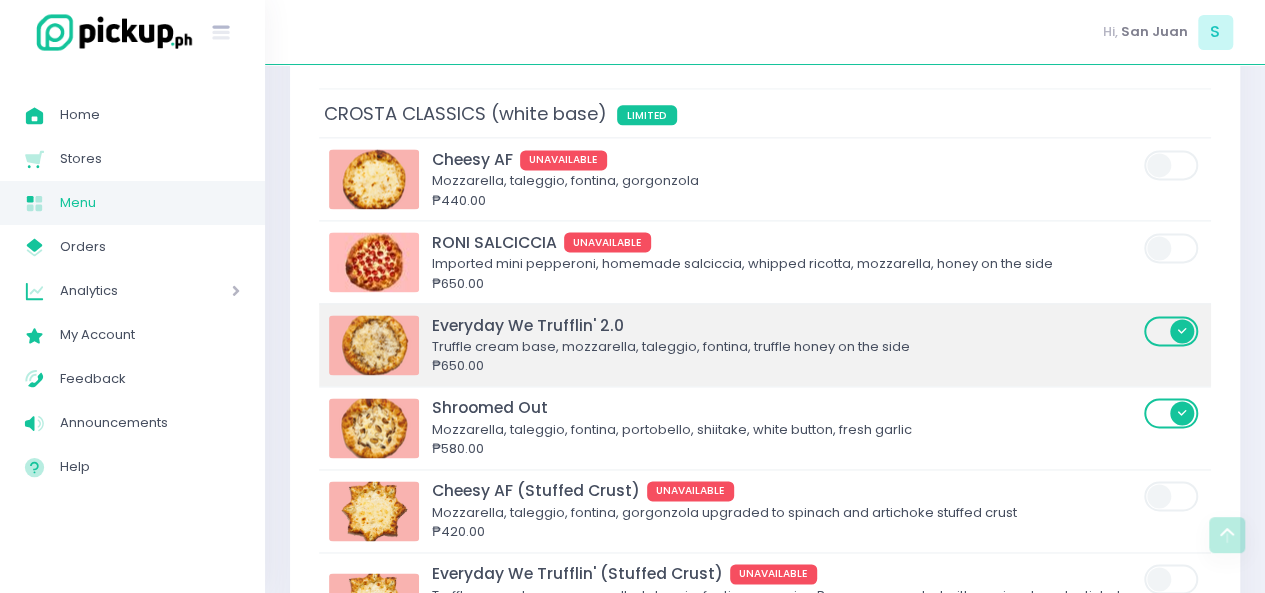 click at bounding box center [1172, 331] 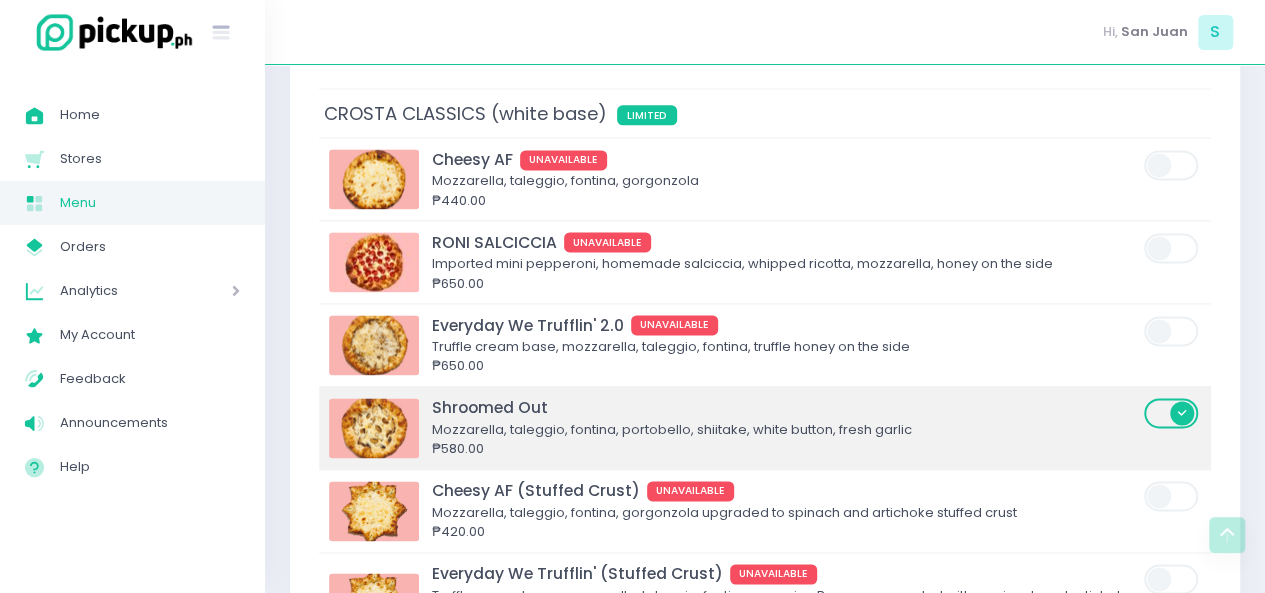 click at bounding box center [1172, 413] 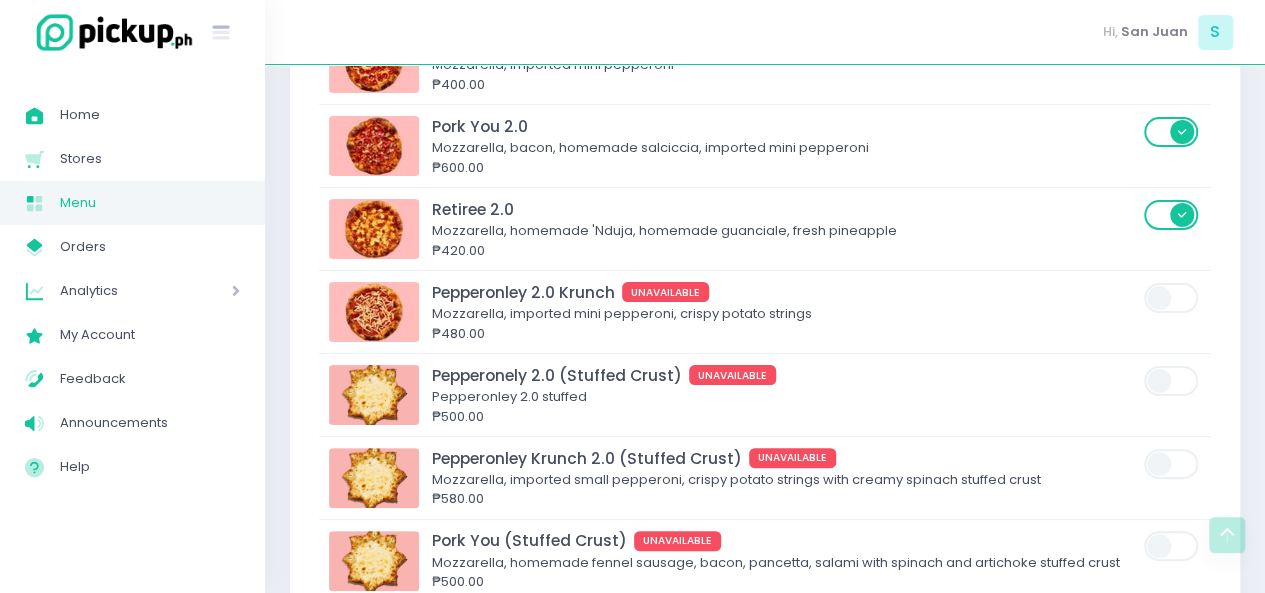 scroll, scrollTop: 3598, scrollLeft: 0, axis: vertical 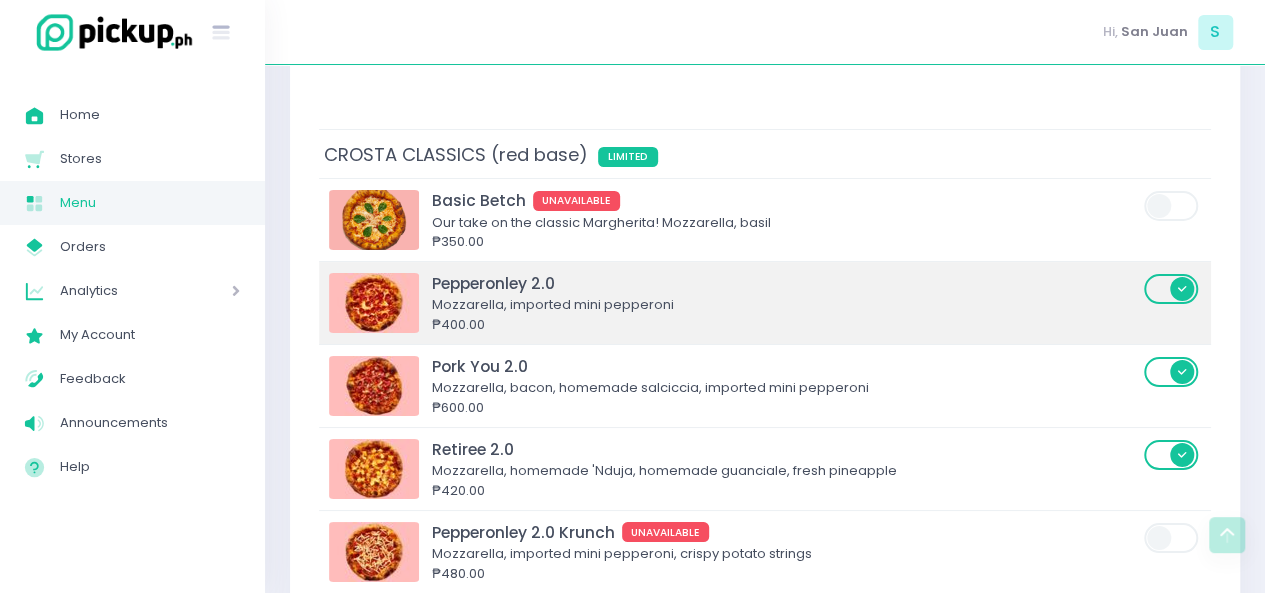 click at bounding box center [1172, 289] 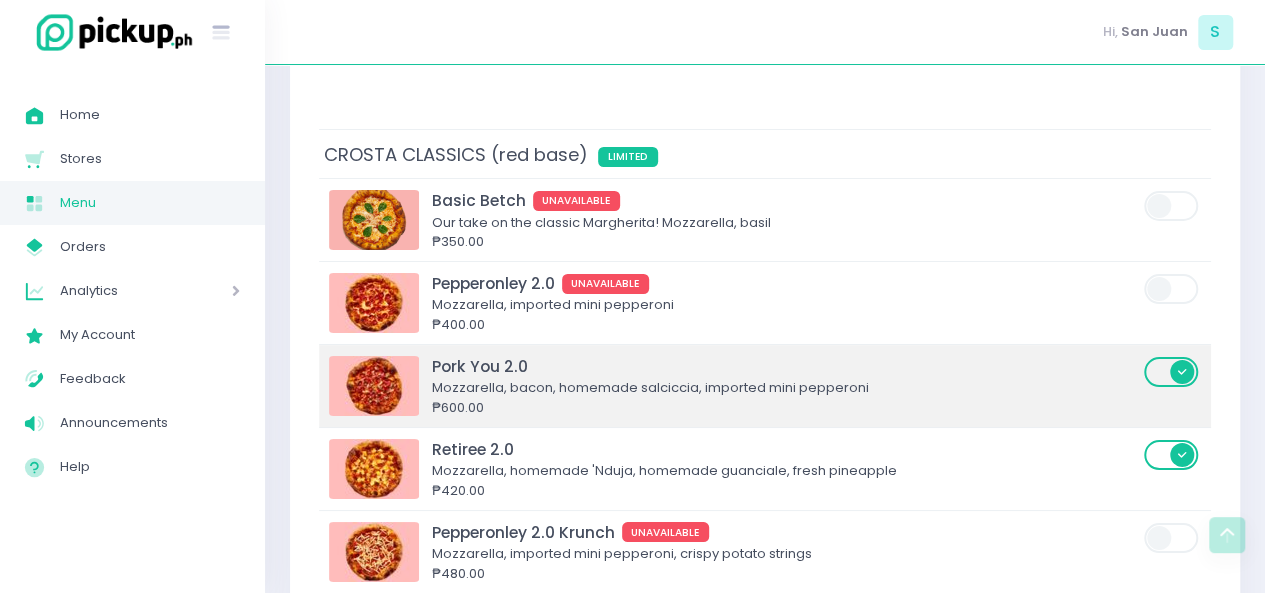 click at bounding box center [1172, 372] 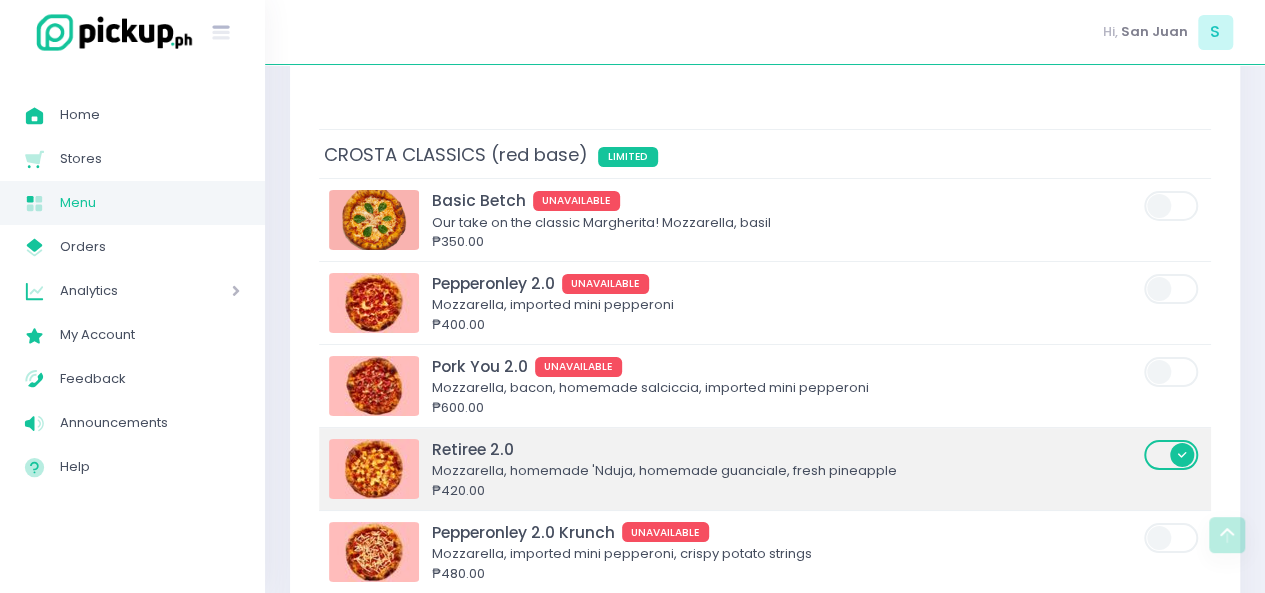 click at bounding box center [1172, 455] 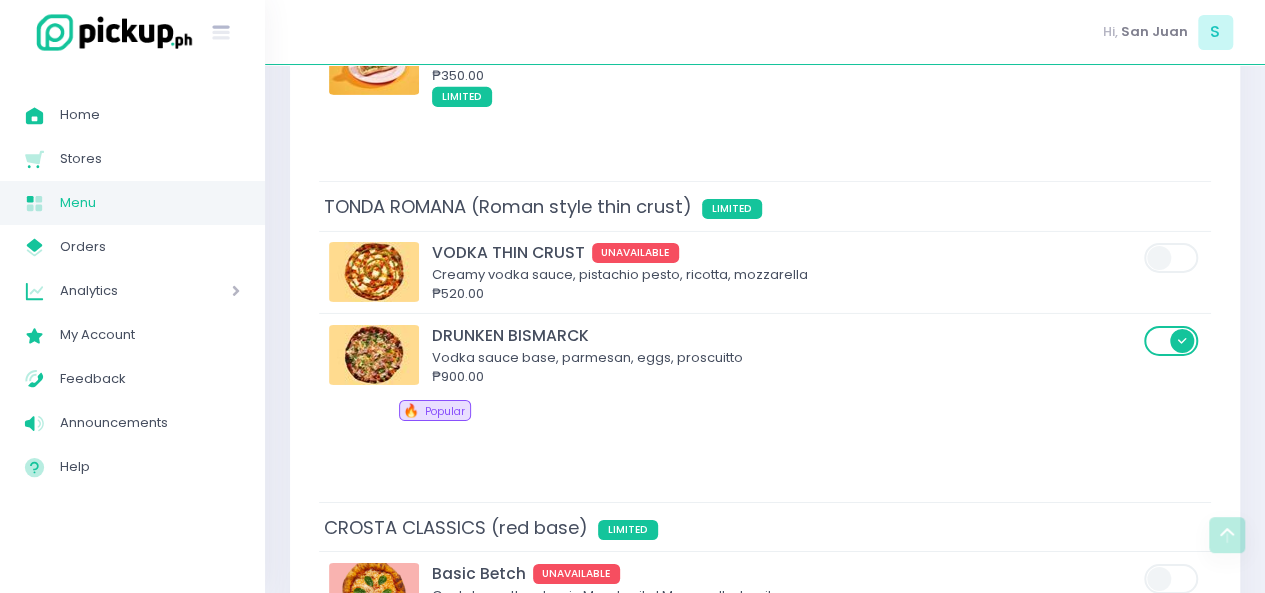scroll, scrollTop: 3171, scrollLeft: 0, axis: vertical 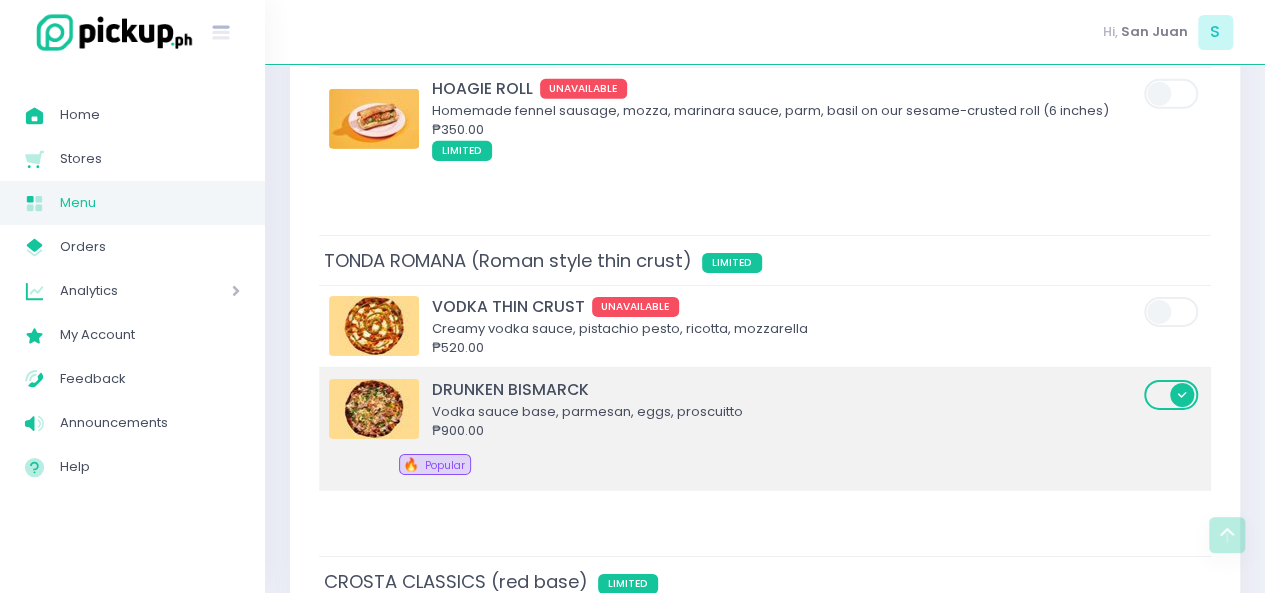 click at bounding box center [1172, 395] 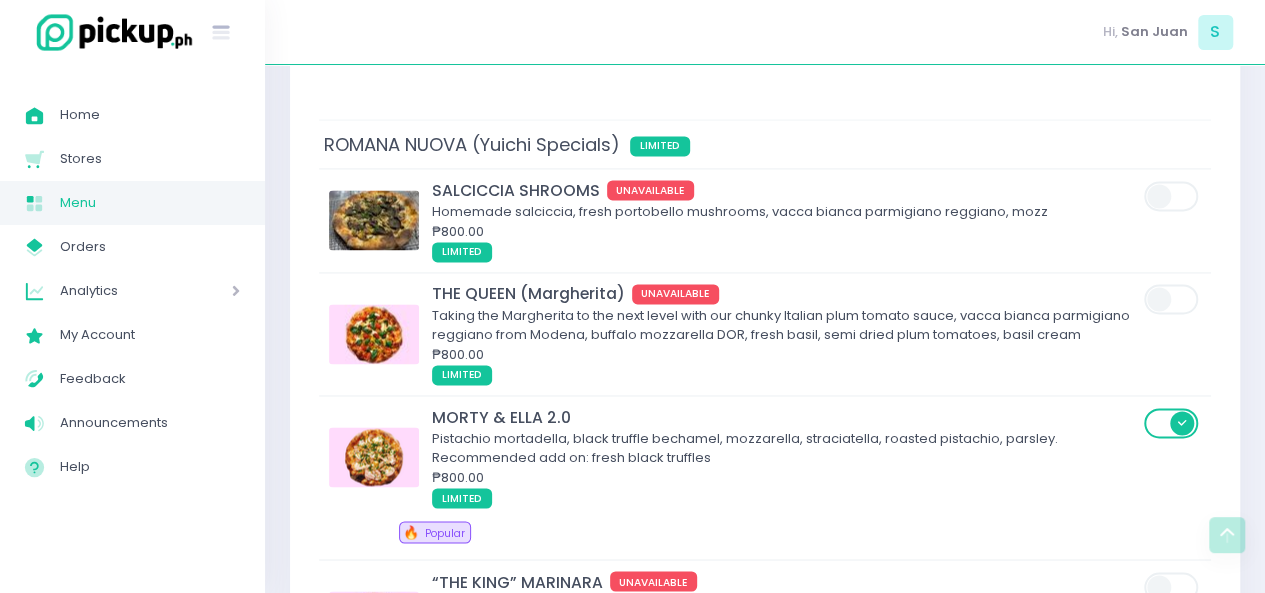 scroll, scrollTop: 1318, scrollLeft: 0, axis: vertical 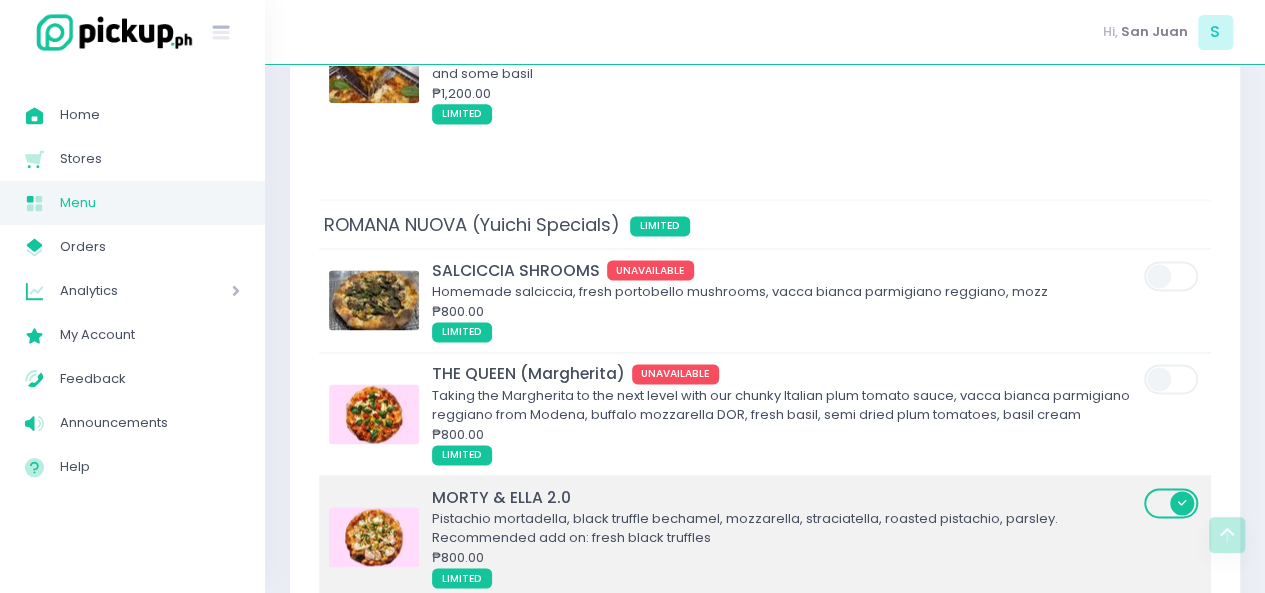 click at bounding box center [1172, 503] 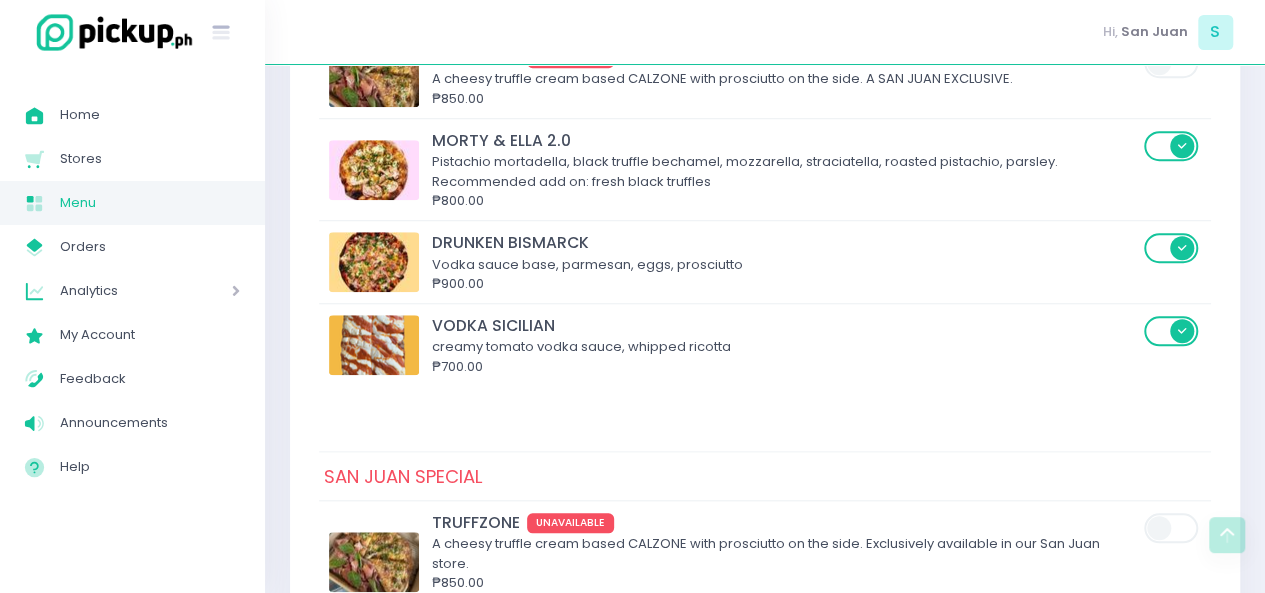 scroll, scrollTop: 652, scrollLeft: 0, axis: vertical 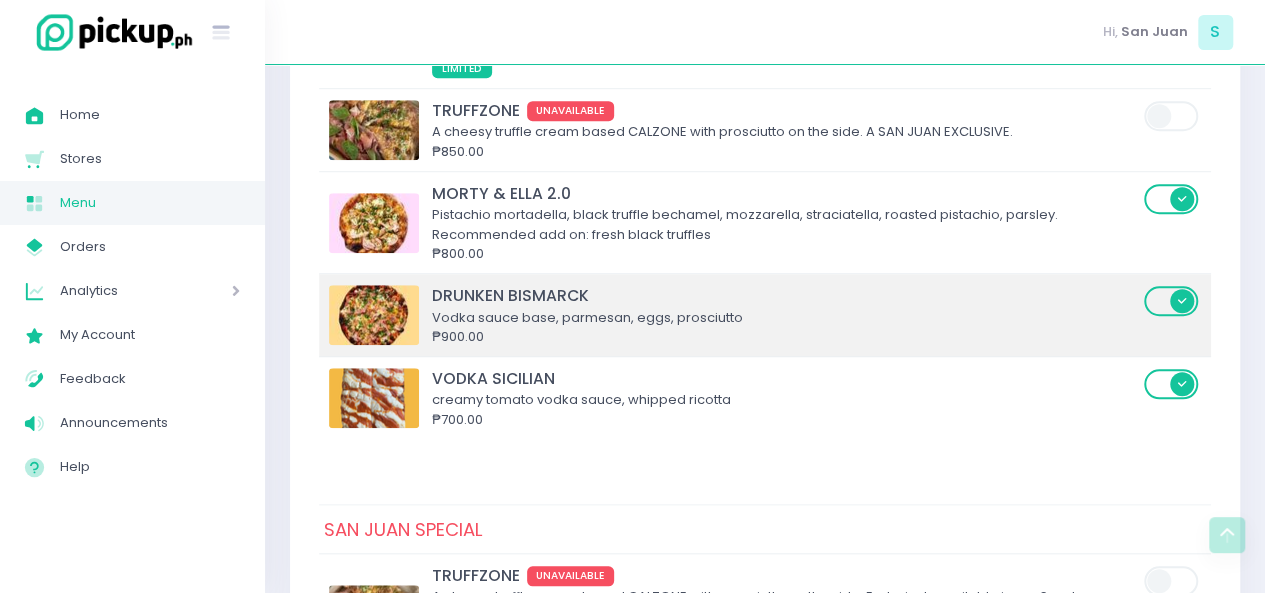 click at bounding box center [1172, 301] 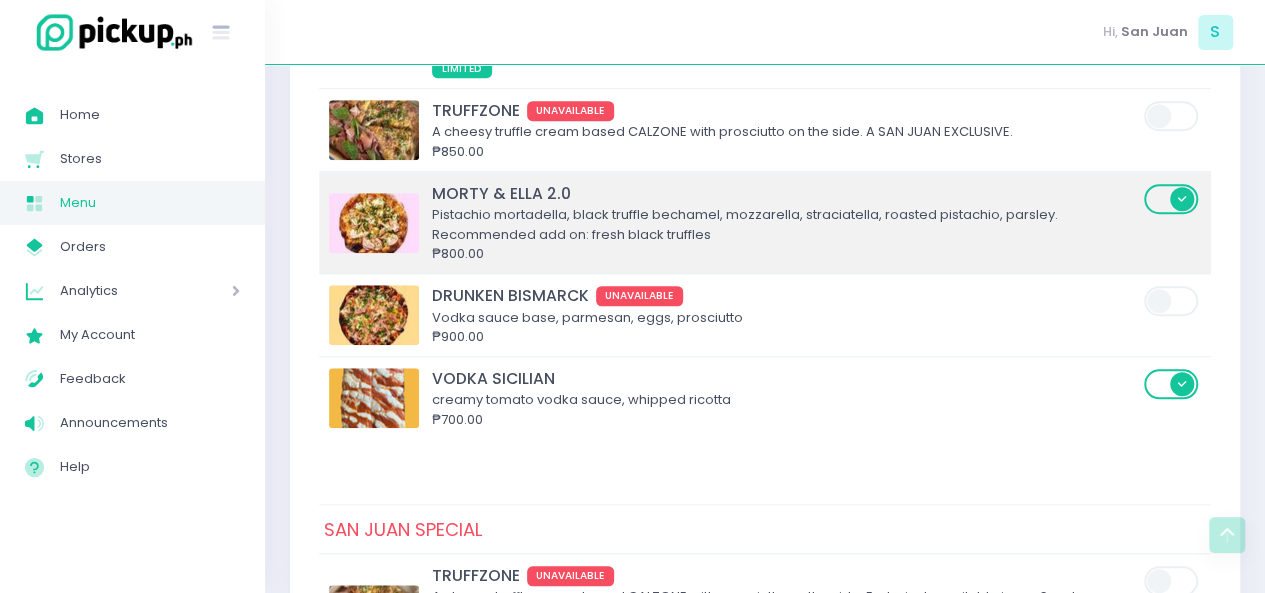 click at bounding box center [1172, 199] 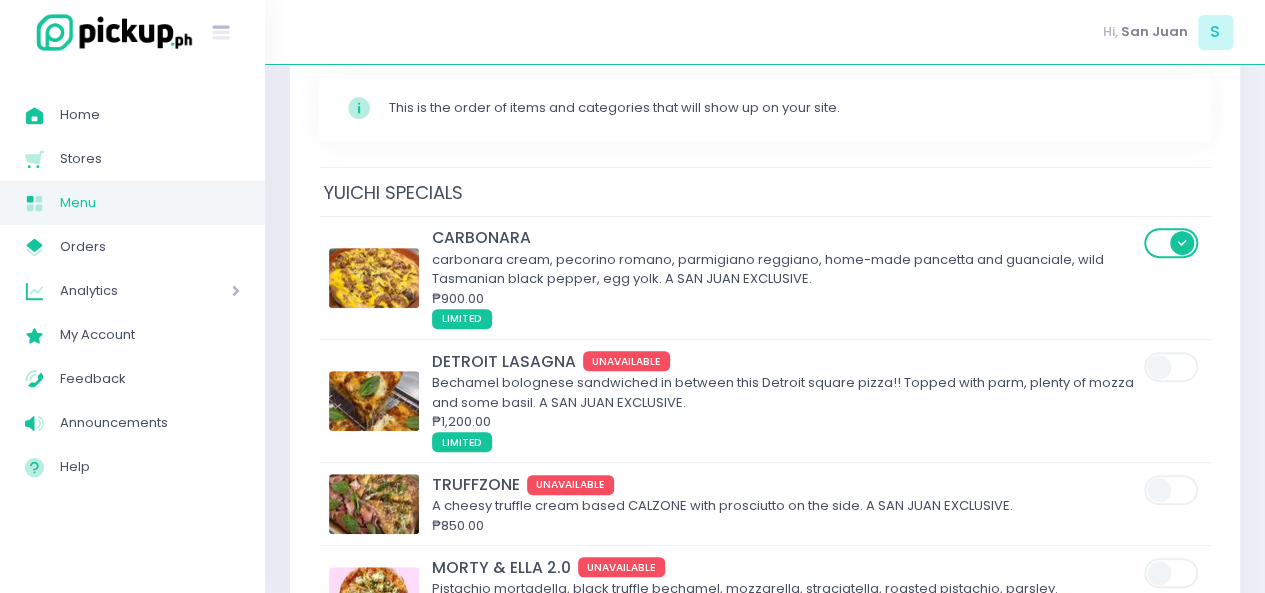 scroll, scrollTop: 226, scrollLeft: 0, axis: vertical 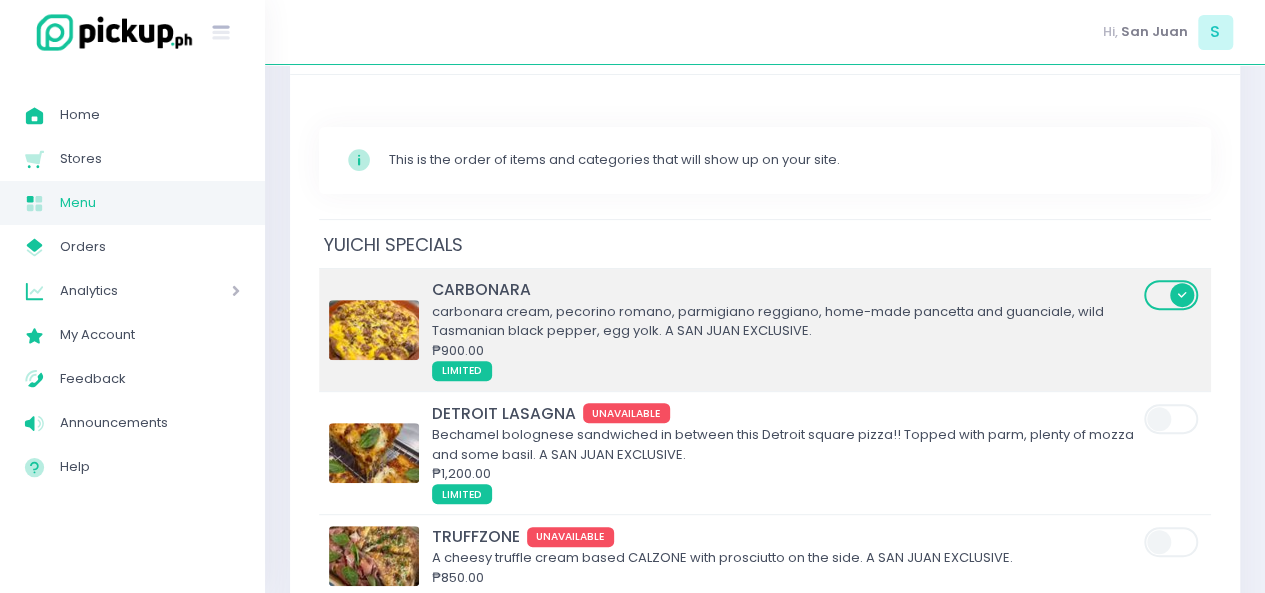 click at bounding box center (1172, 295) 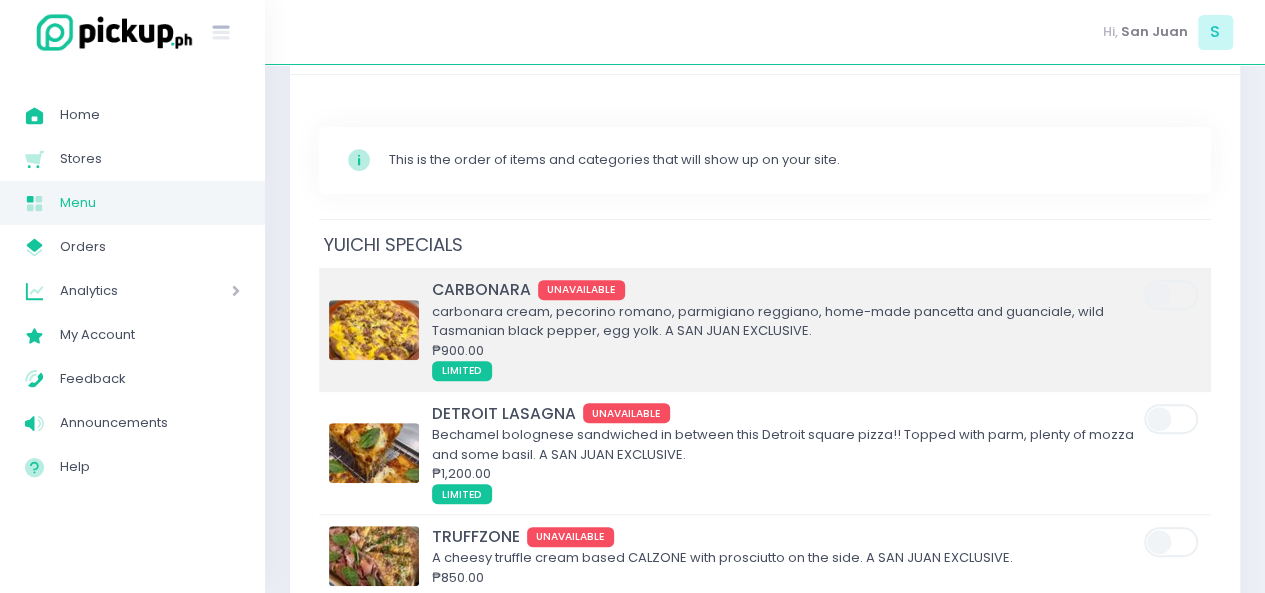 click on "carbonara cream, pecorino romano, parmigiano reggiano, home-made pancetta and guanciale, wild Tasmanian black pepper, egg yolk. A SAN JUAN EXCLUSIVE." at bounding box center (785, 321) 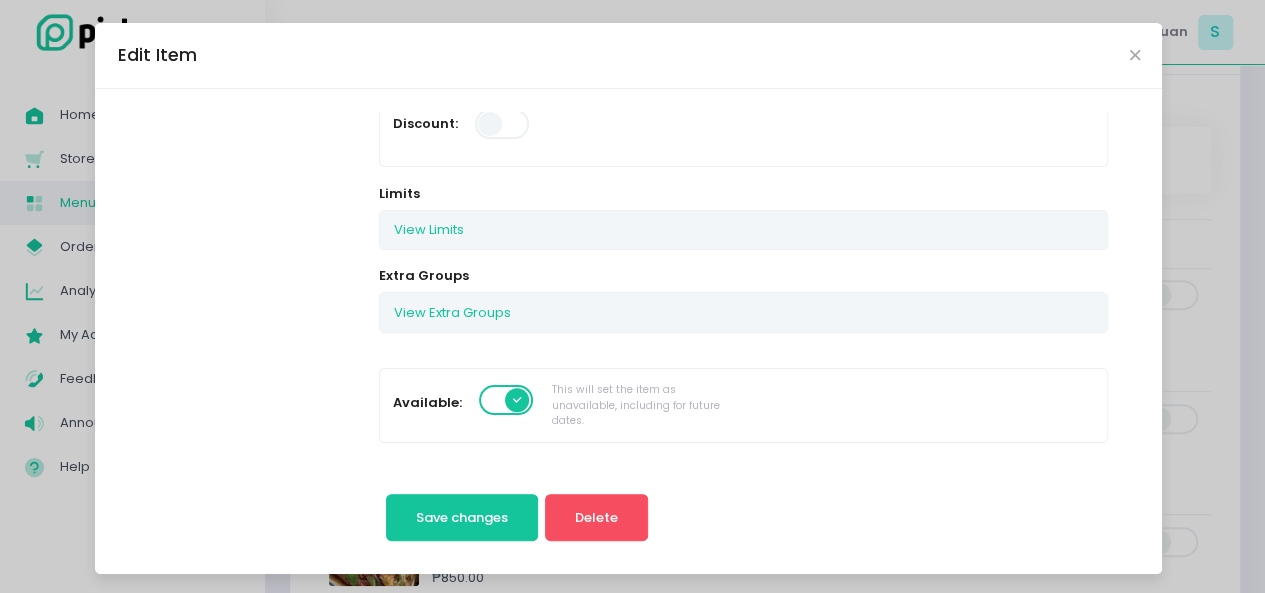 scroll, scrollTop: 346, scrollLeft: 0, axis: vertical 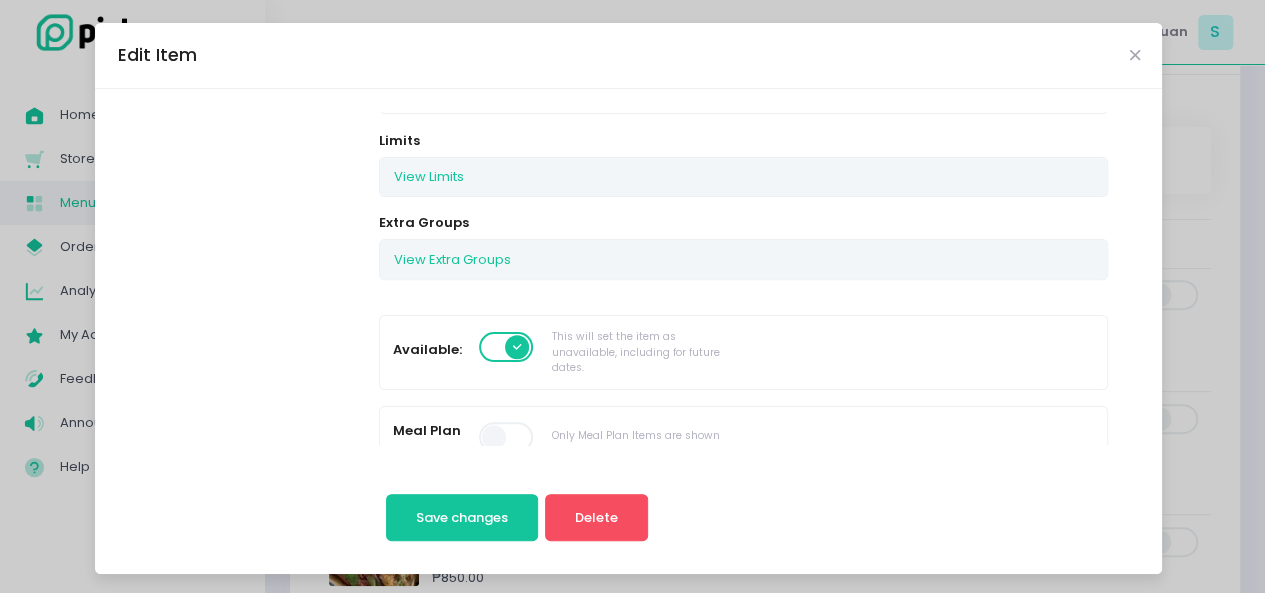 click at bounding box center (507, 347) 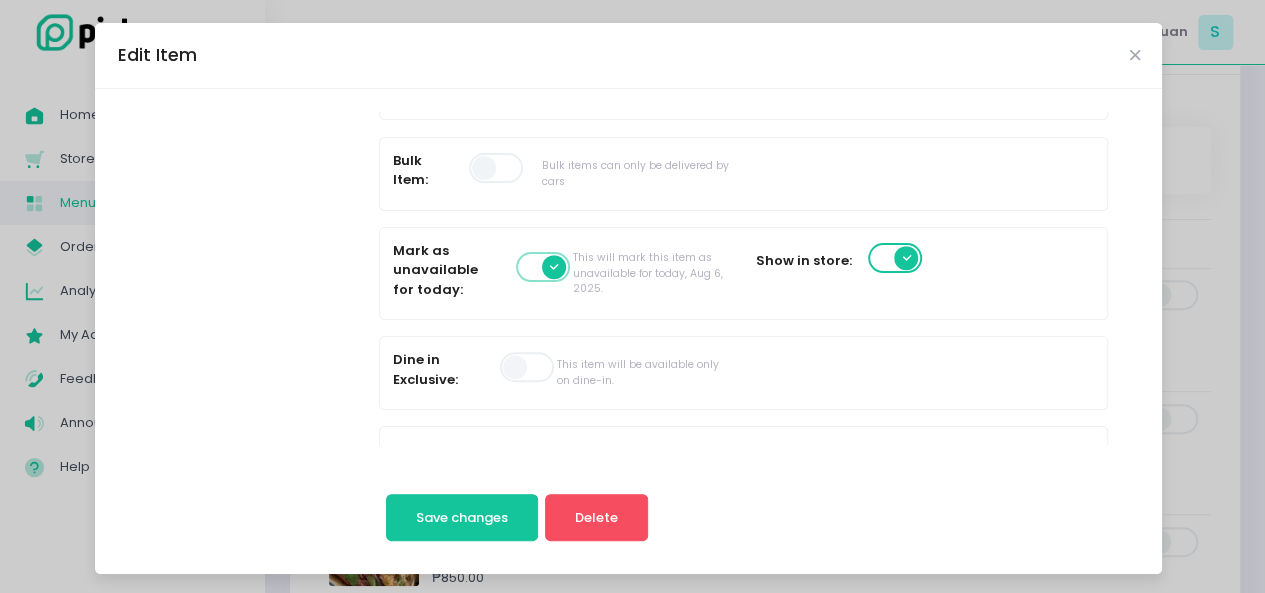 scroll, scrollTop: 733, scrollLeft: 0, axis: vertical 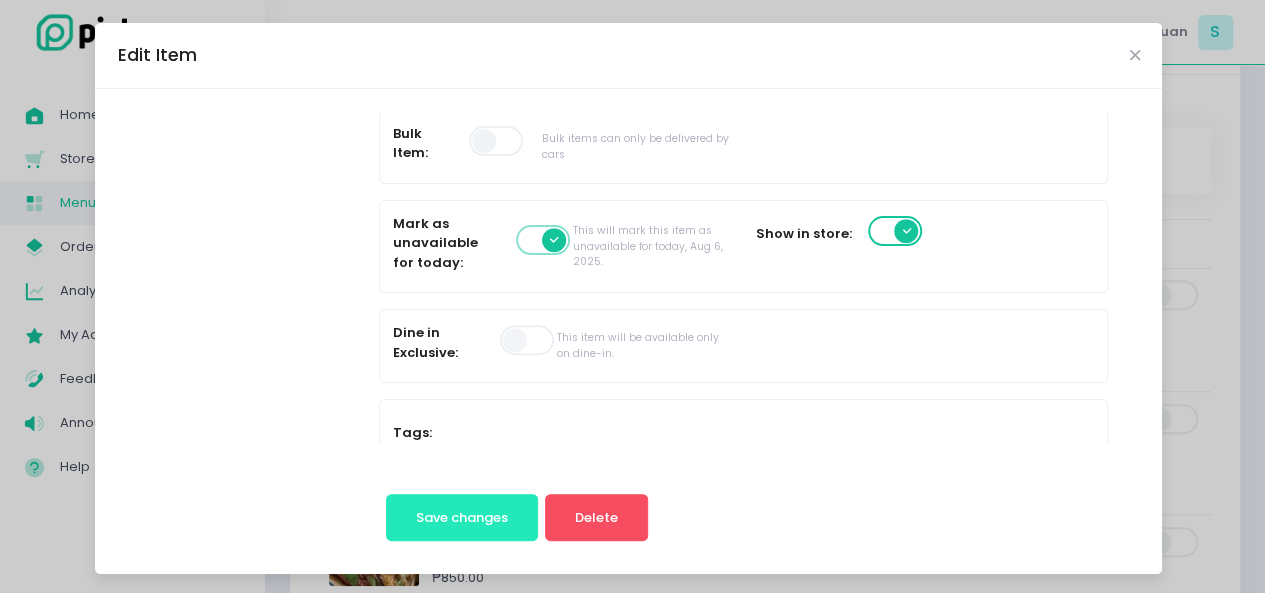click on "Save changes" at bounding box center (462, 517) 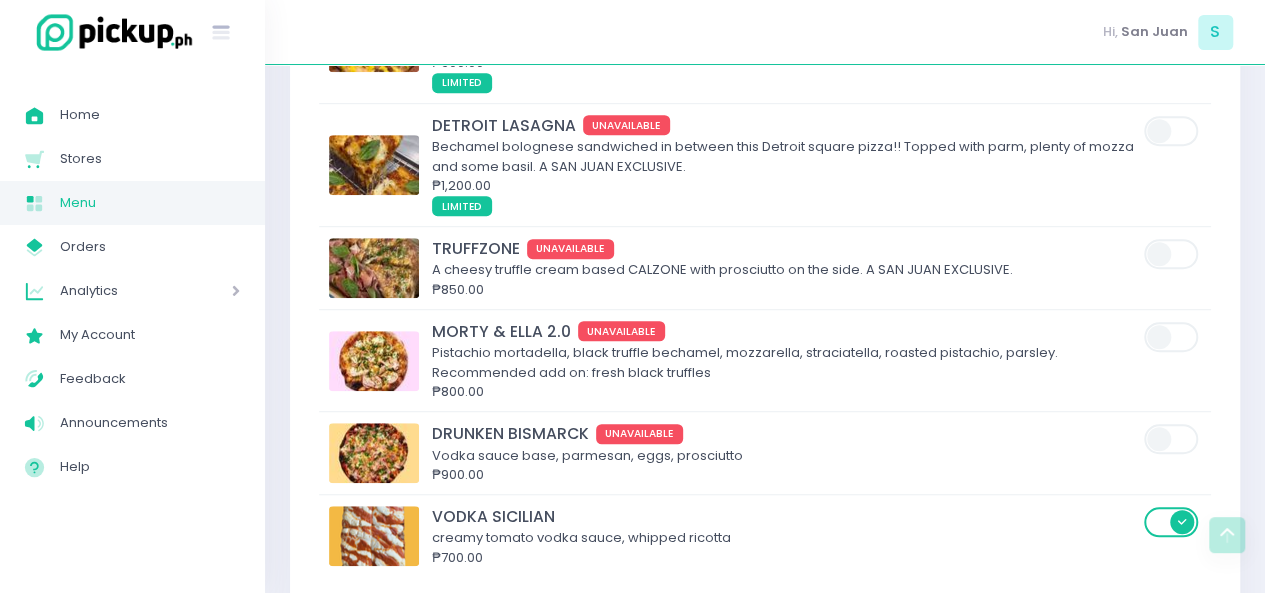 scroll, scrollTop: 520, scrollLeft: 0, axis: vertical 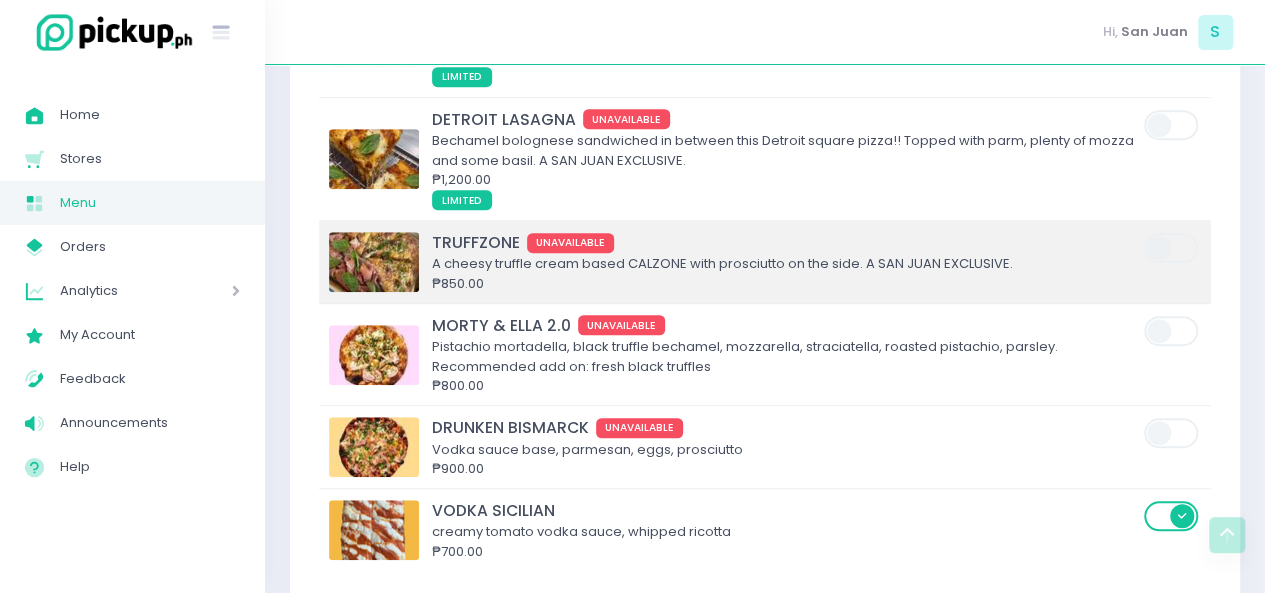 click at bounding box center (374, 262) 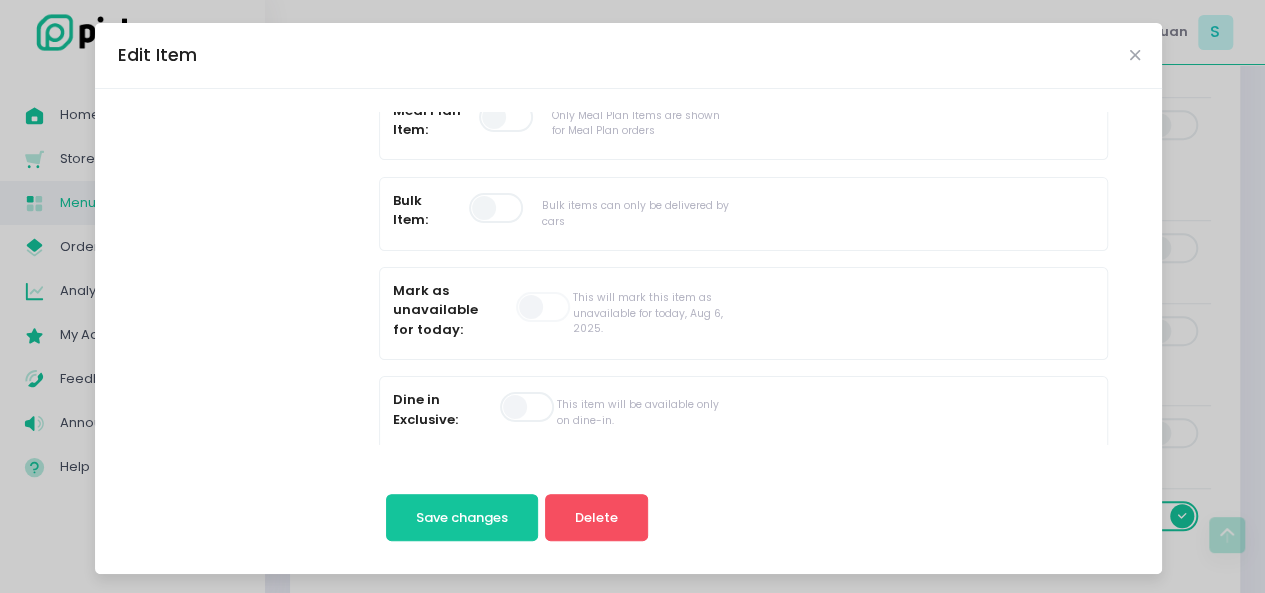 scroll, scrollTop: 773, scrollLeft: 0, axis: vertical 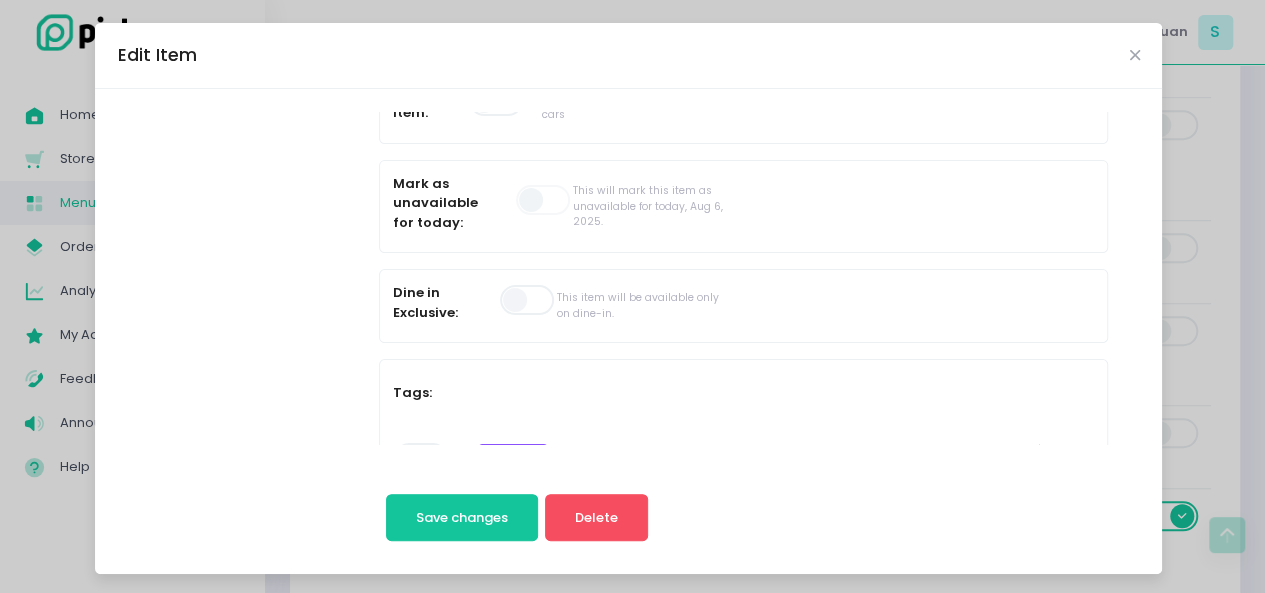 click at bounding box center (544, 200) 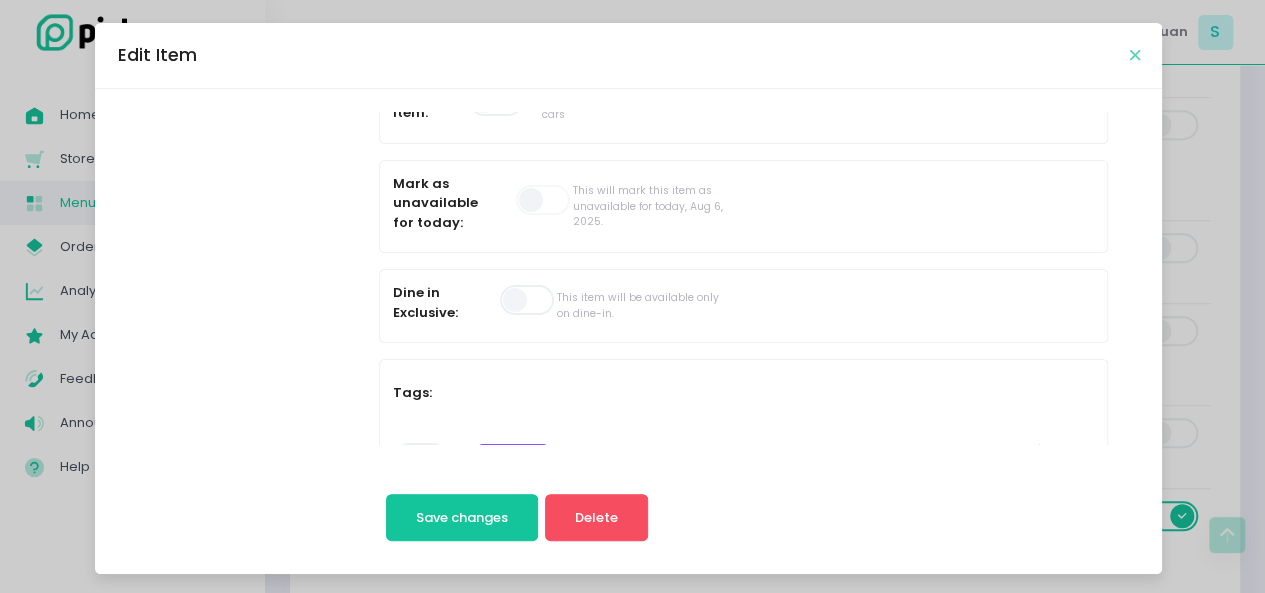 click at bounding box center [1134, 55] 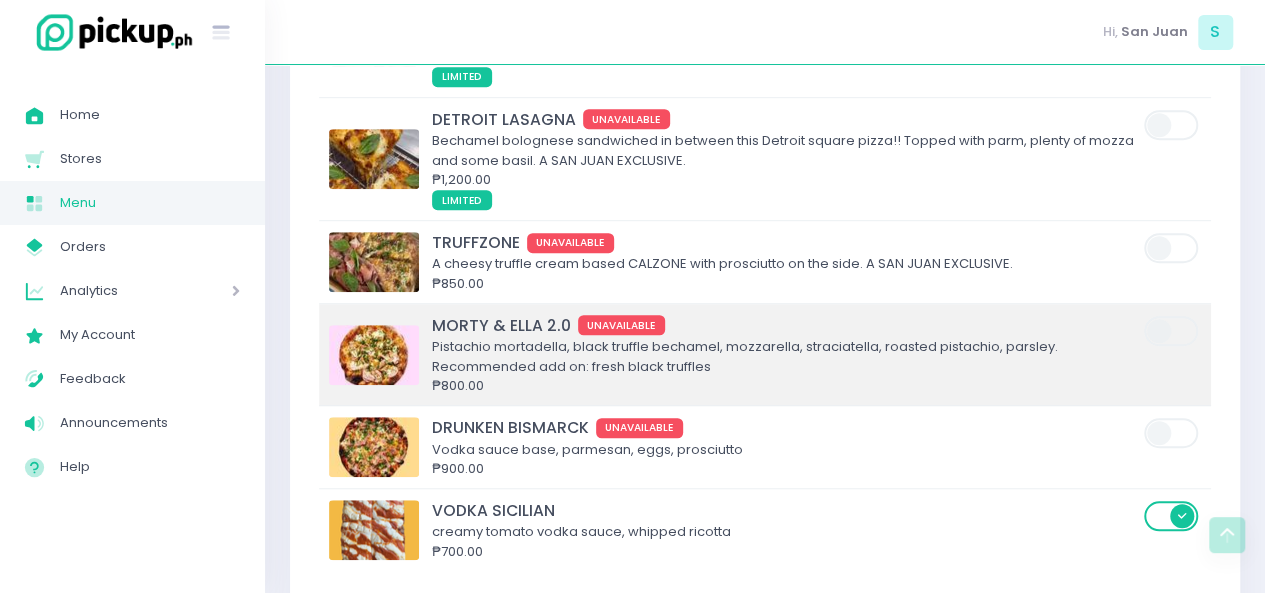 click at bounding box center (374, 355) 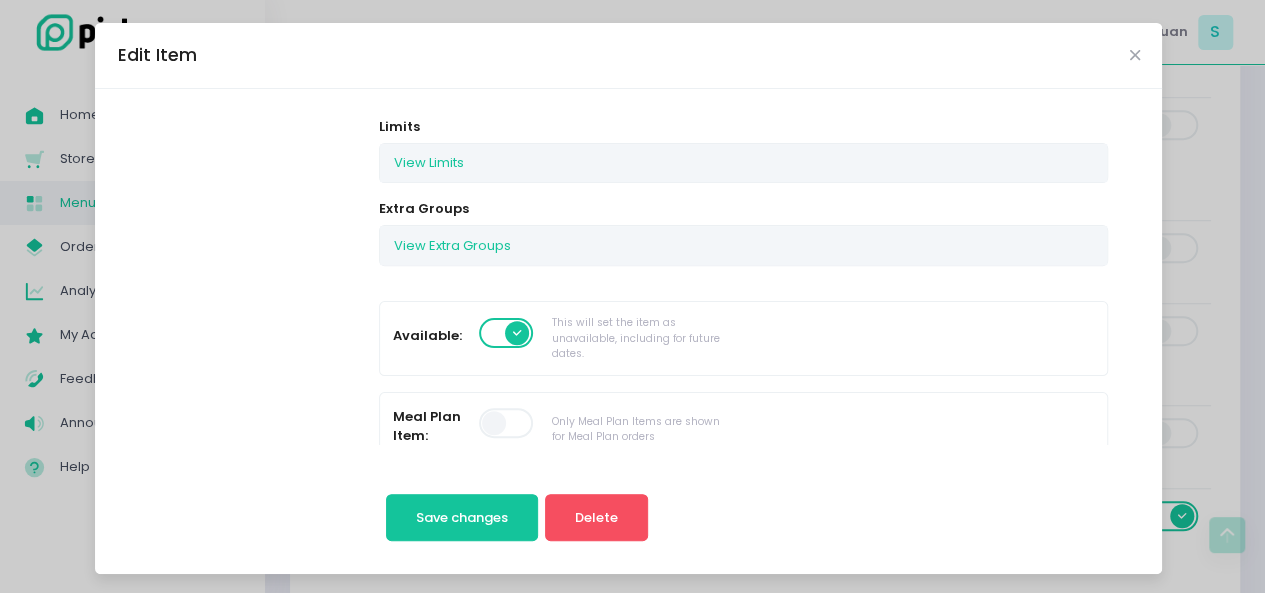 scroll, scrollTop: 400, scrollLeft: 0, axis: vertical 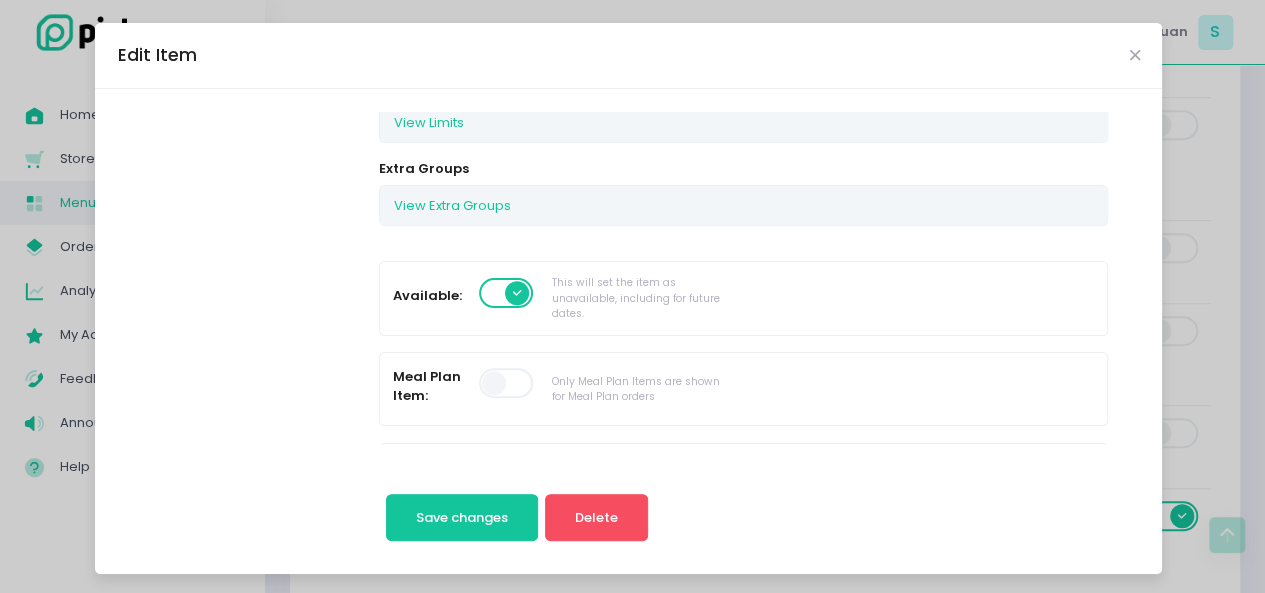 click at bounding box center (507, 293) 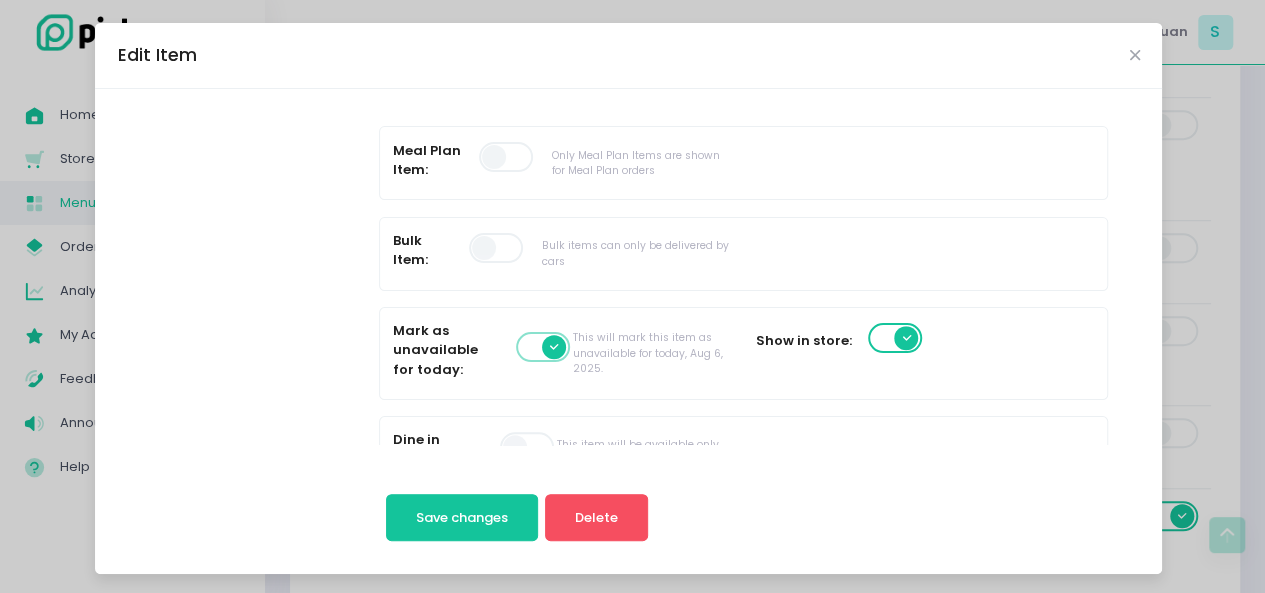 scroll, scrollTop: 733, scrollLeft: 0, axis: vertical 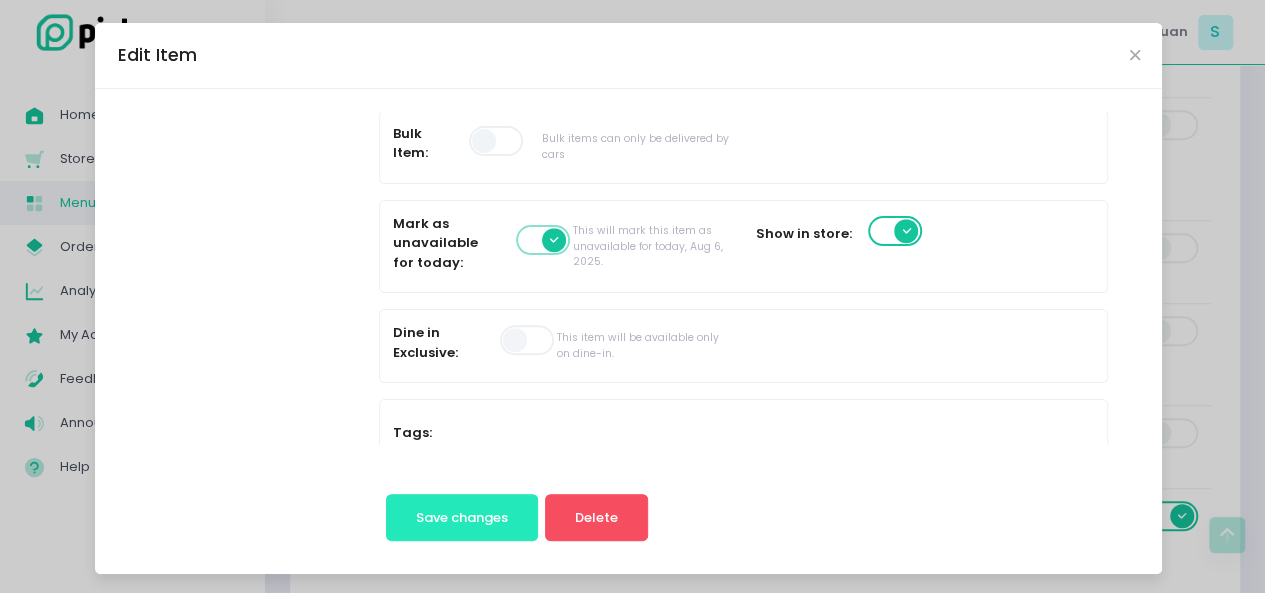 click on "Save changes" at bounding box center (462, 518) 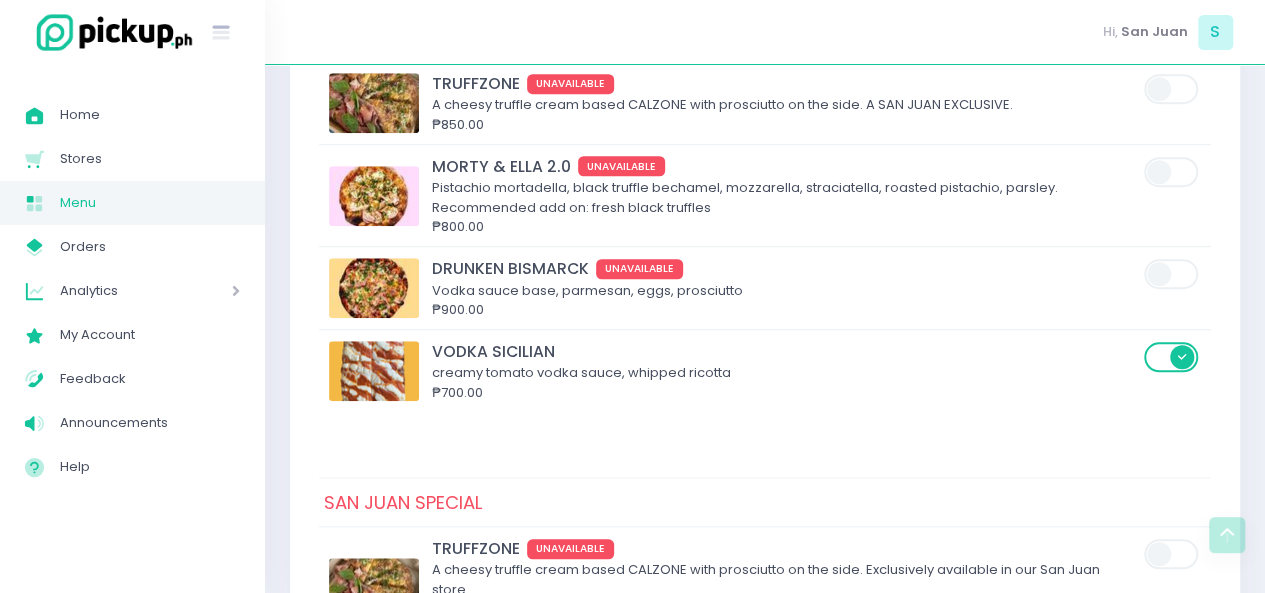 scroll, scrollTop: 680, scrollLeft: 0, axis: vertical 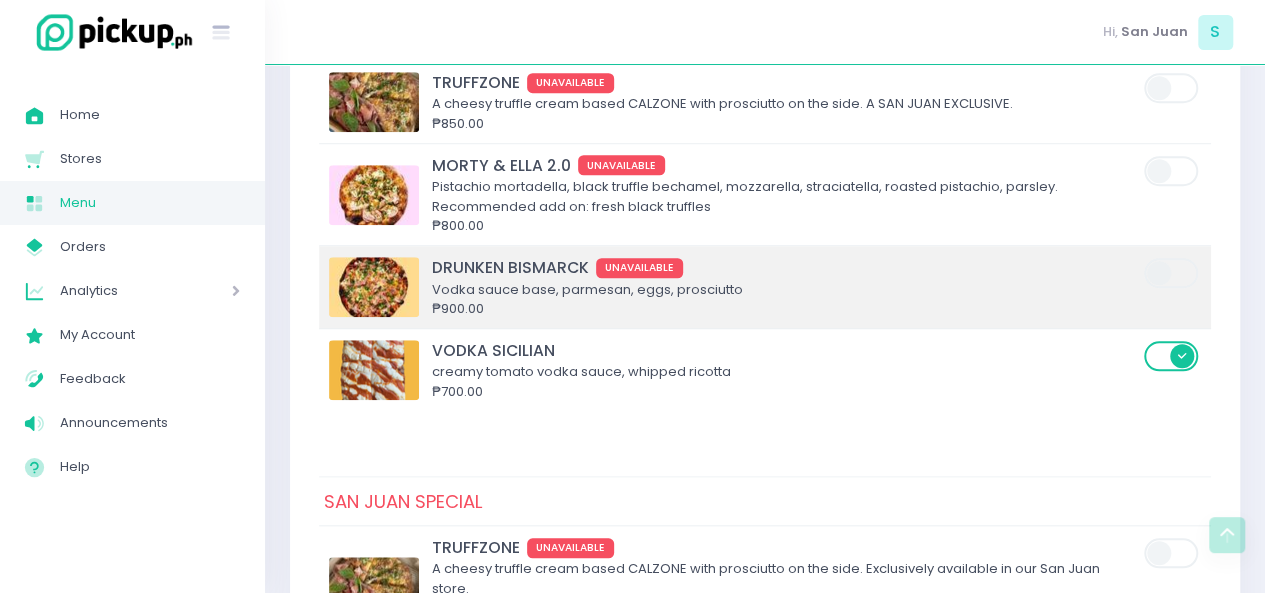 click at bounding box center [374, 287] 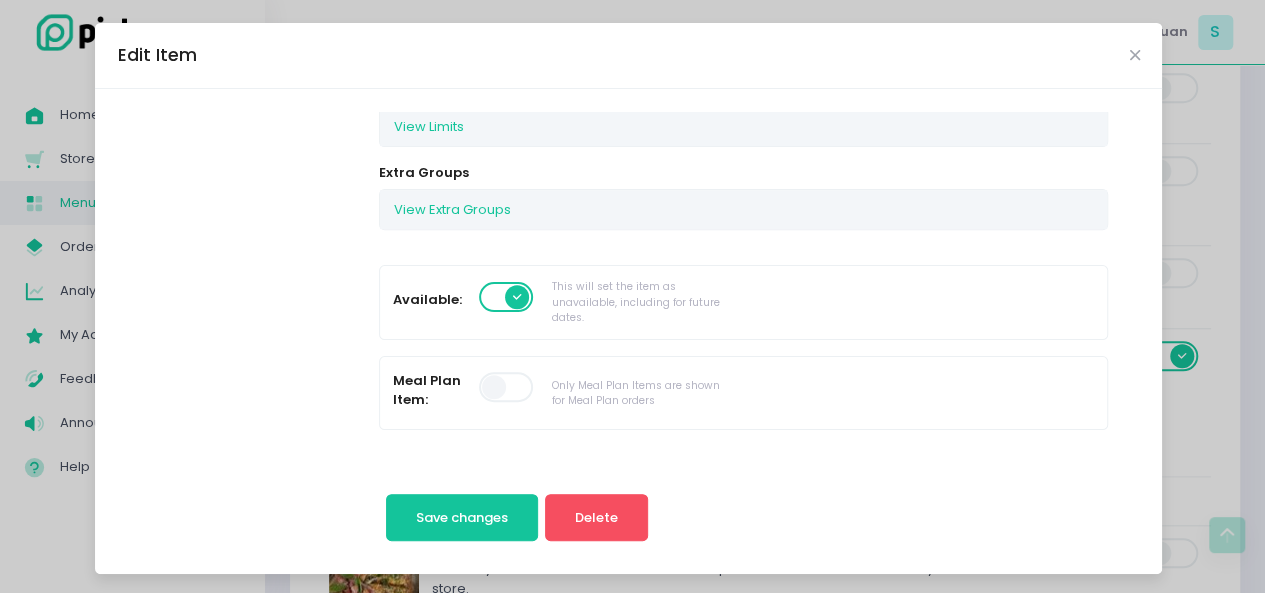scroll, scrollTop: 400, scrollLeft: 0, axis: vertical 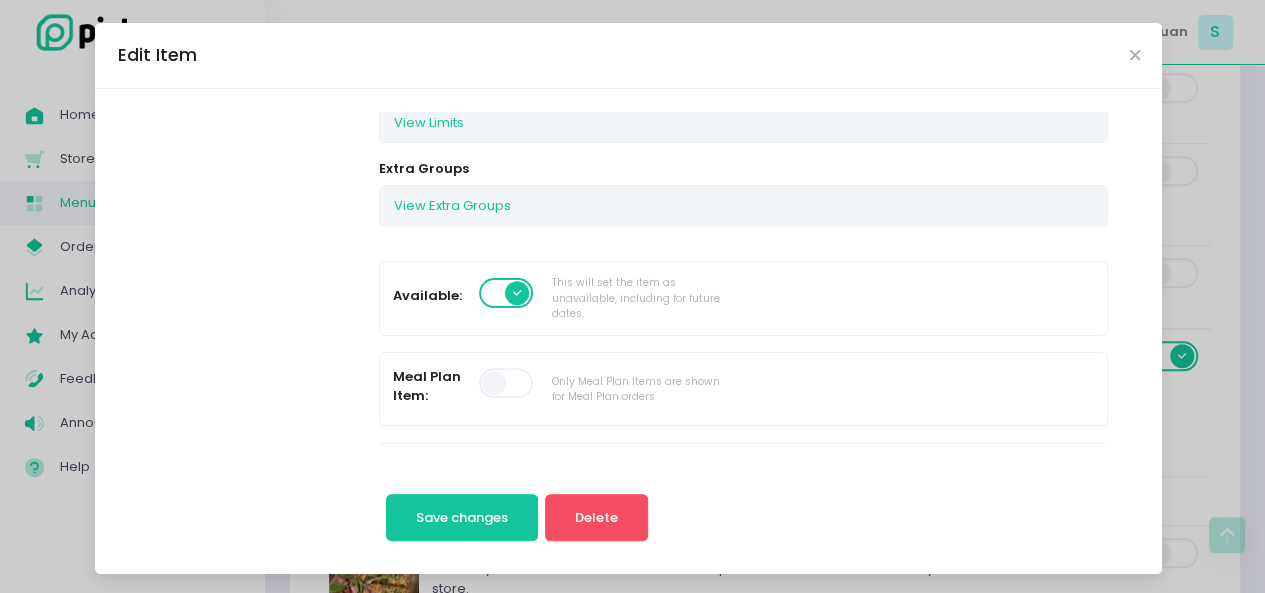 click at bounding box center [507, 293] 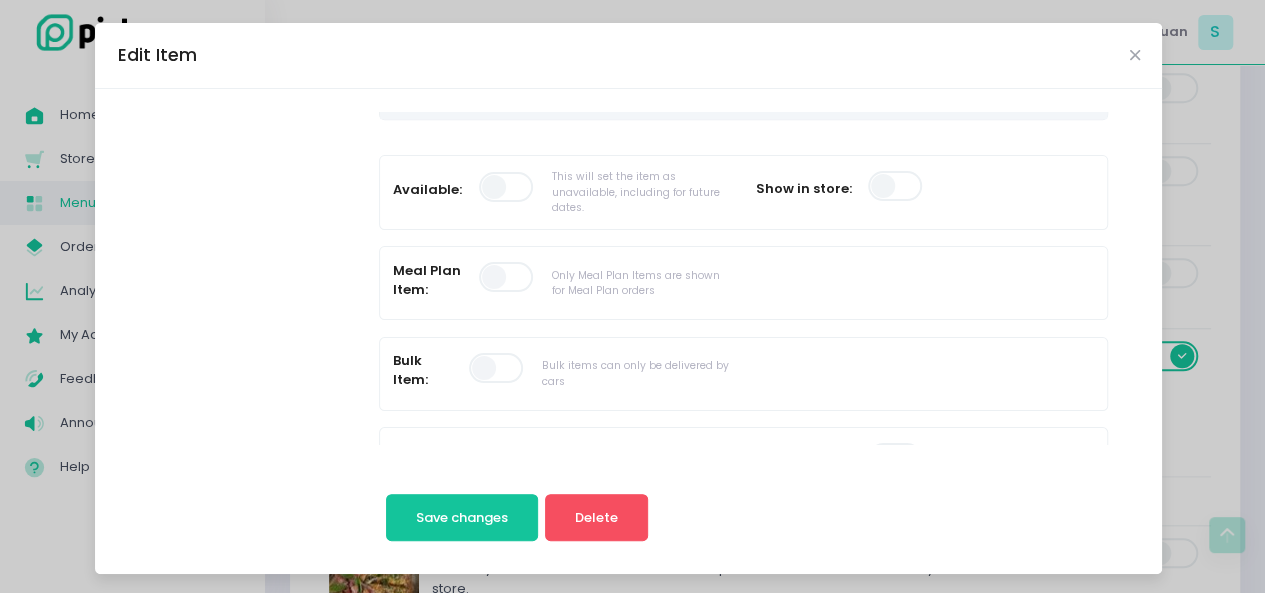 scroll, scrollTop: 746, scrollLeft: 0, axis: vertical 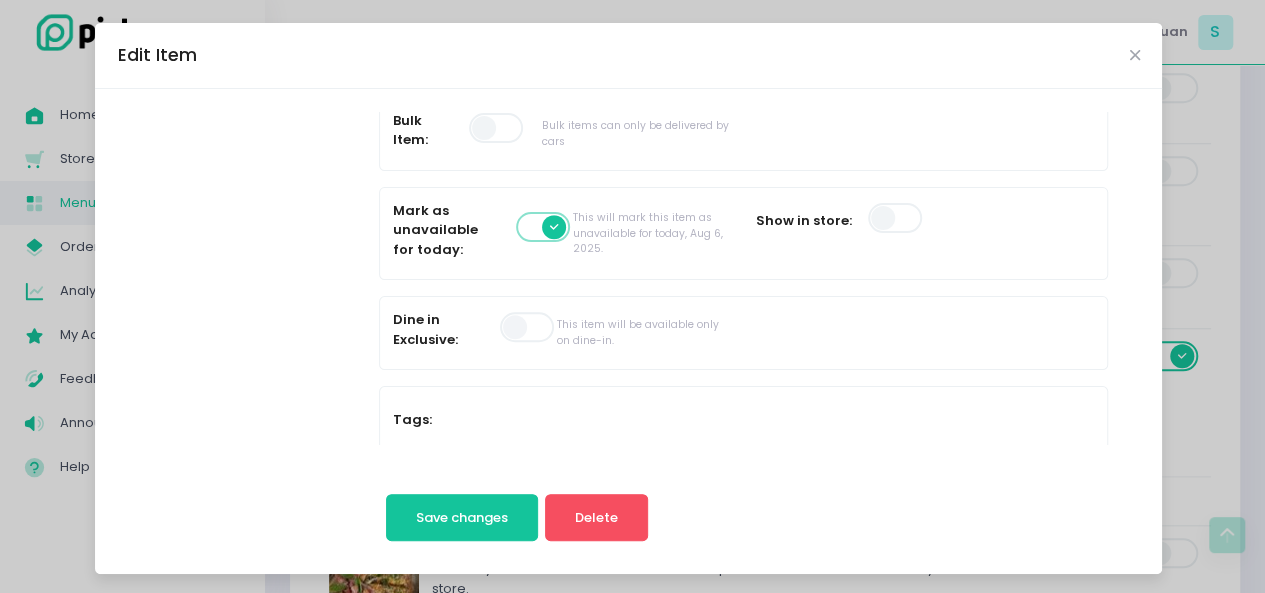 click at bounding box center (896, 218) 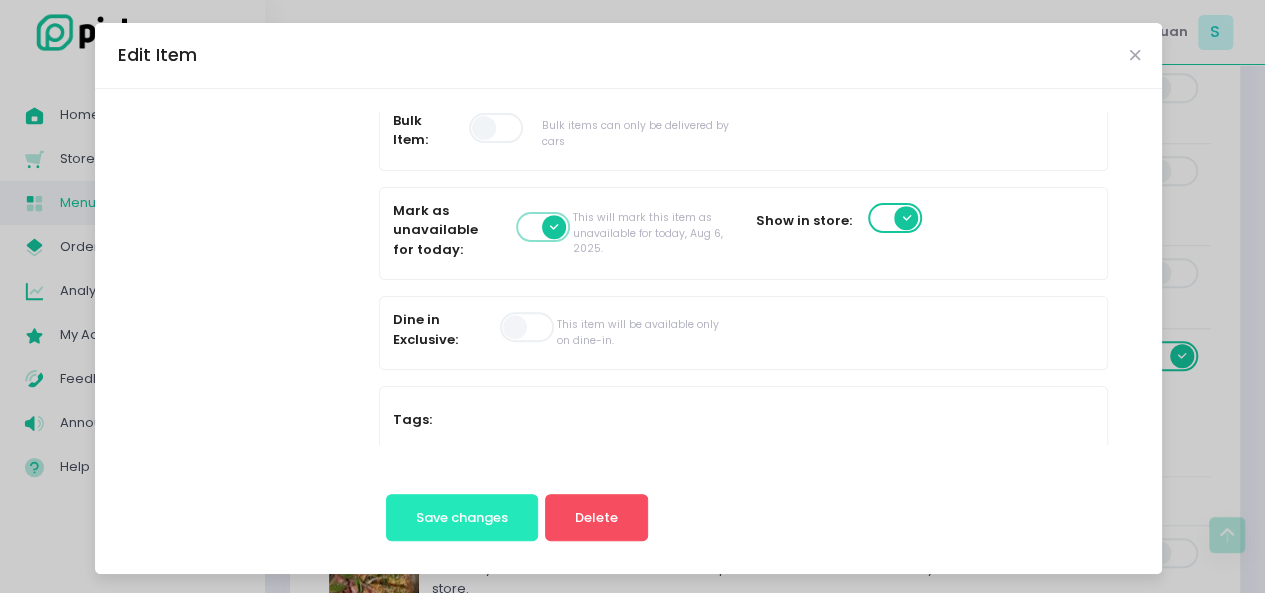 click on "Save changes" at bounding box center [462, 518] 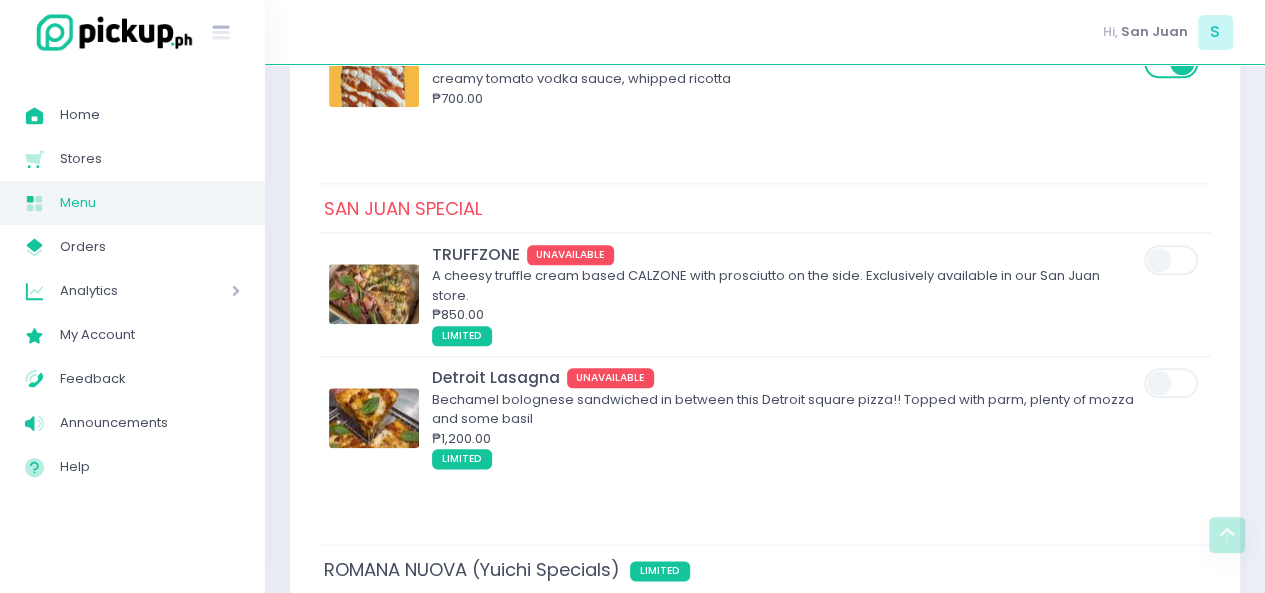 scroll, scrollTop: 1106, scrollLeft: 0, axis: vertical 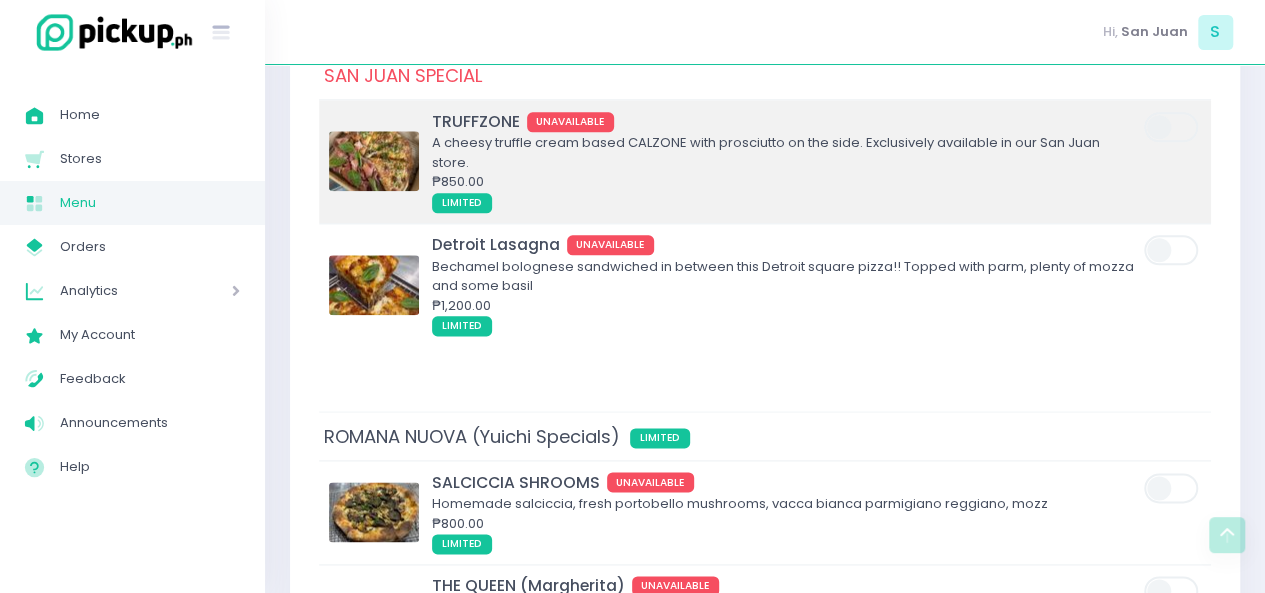click at bounding box center [374, 161] 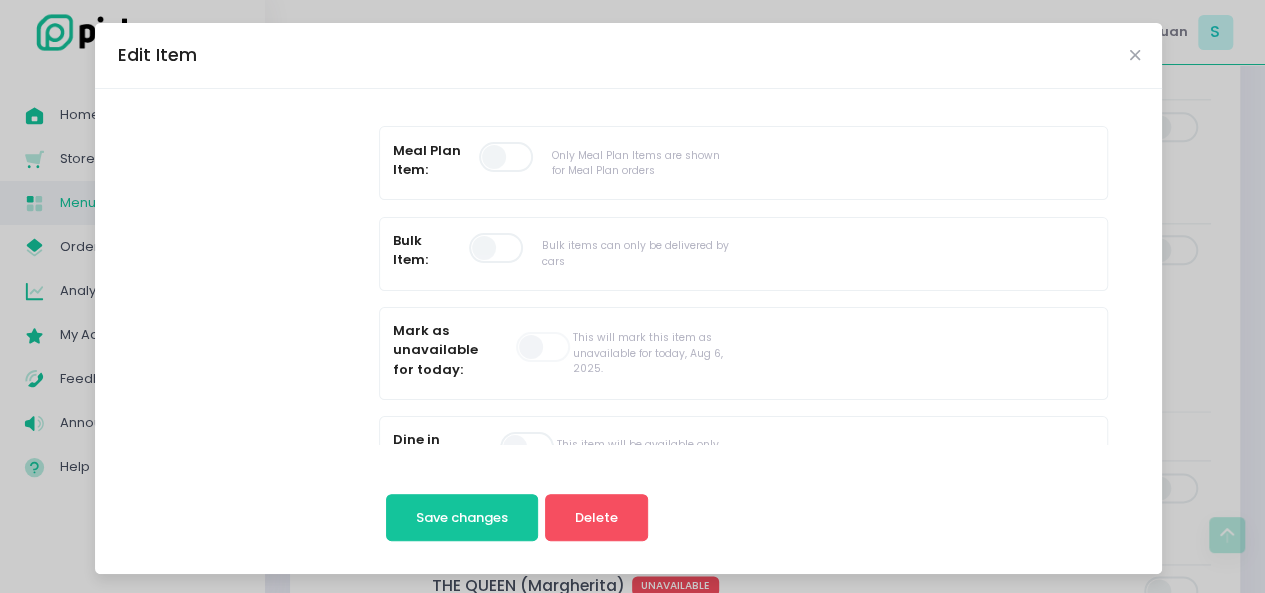 scroll, scrollTop: 680, scrollLeft: 0, axis: vertical 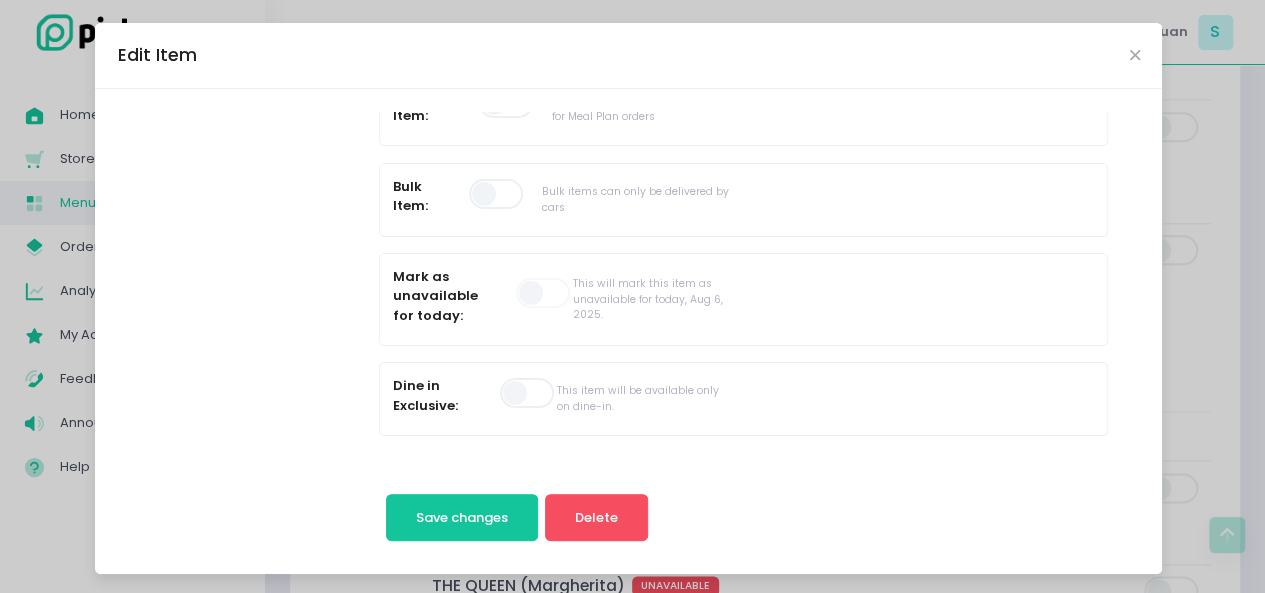 click at bounding box center (544, 293) 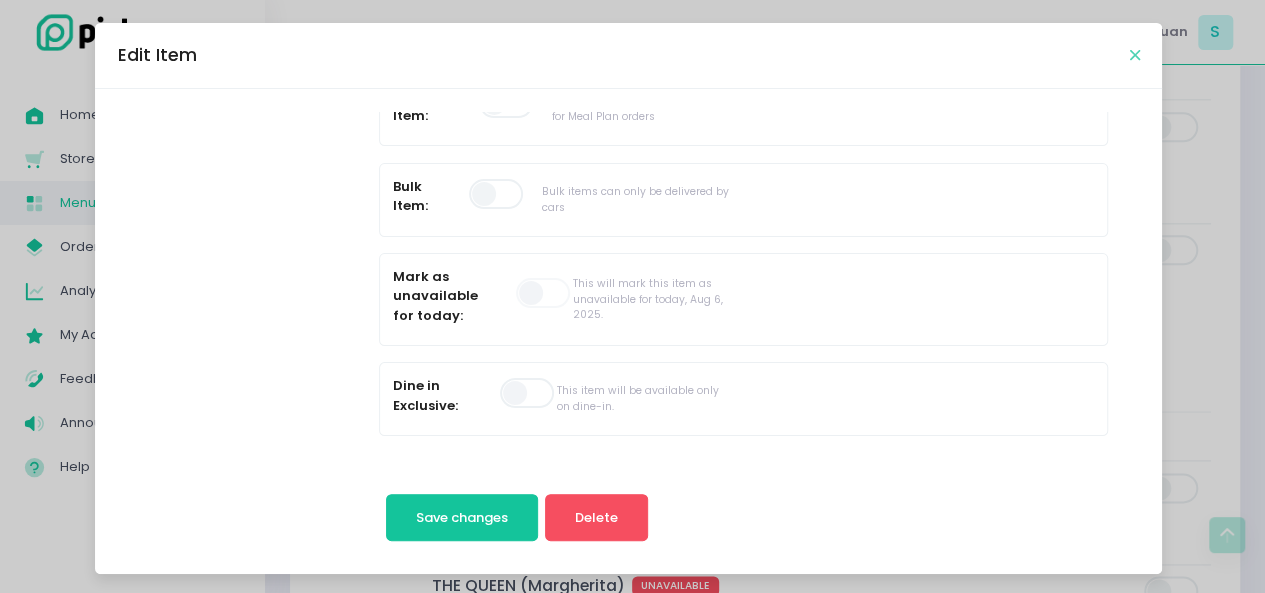 click at bounding box center (1134, 55) 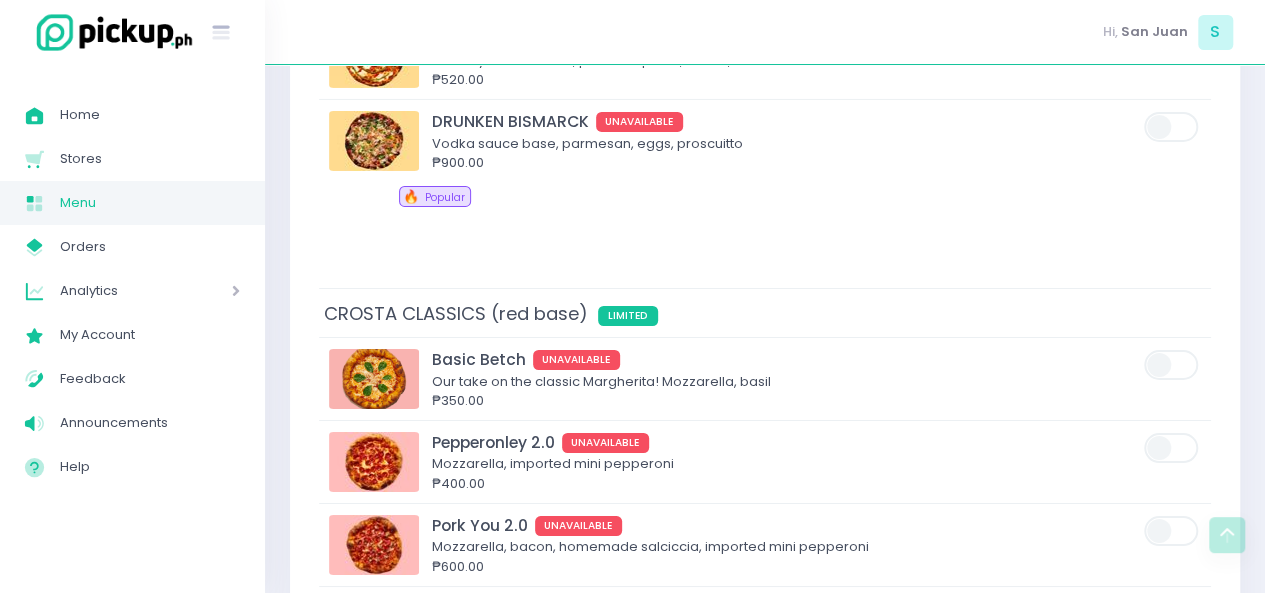 scroll, scrollTop: 3492, scrollLeft: 0, axis: vertical 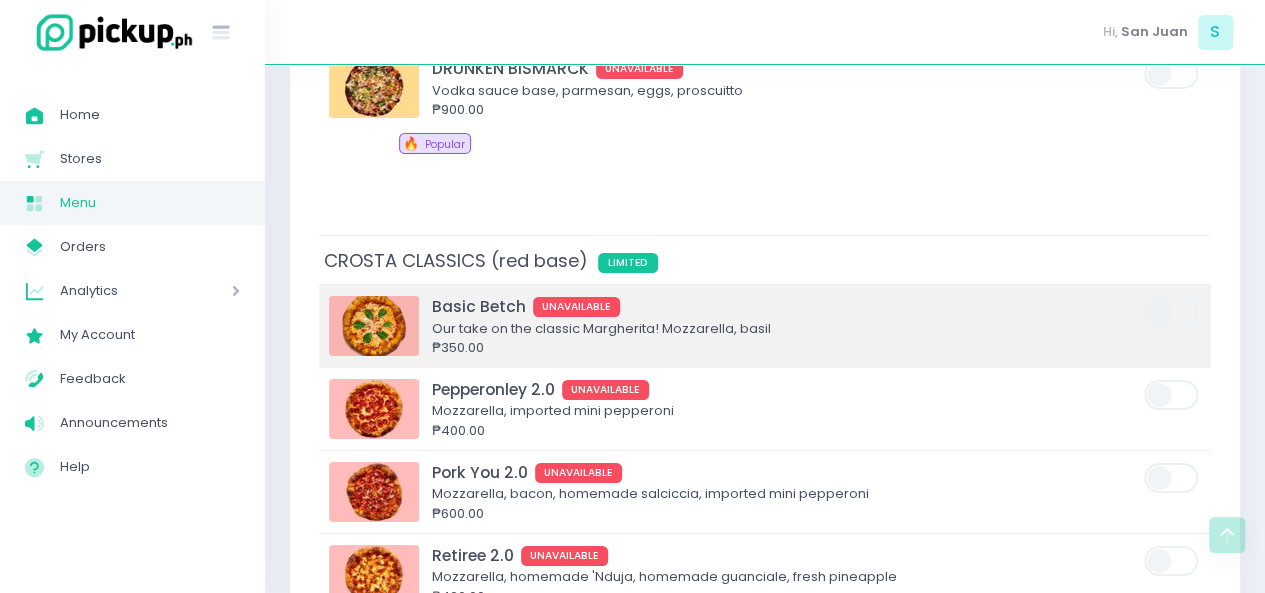 click at bounding box center [374, 326] 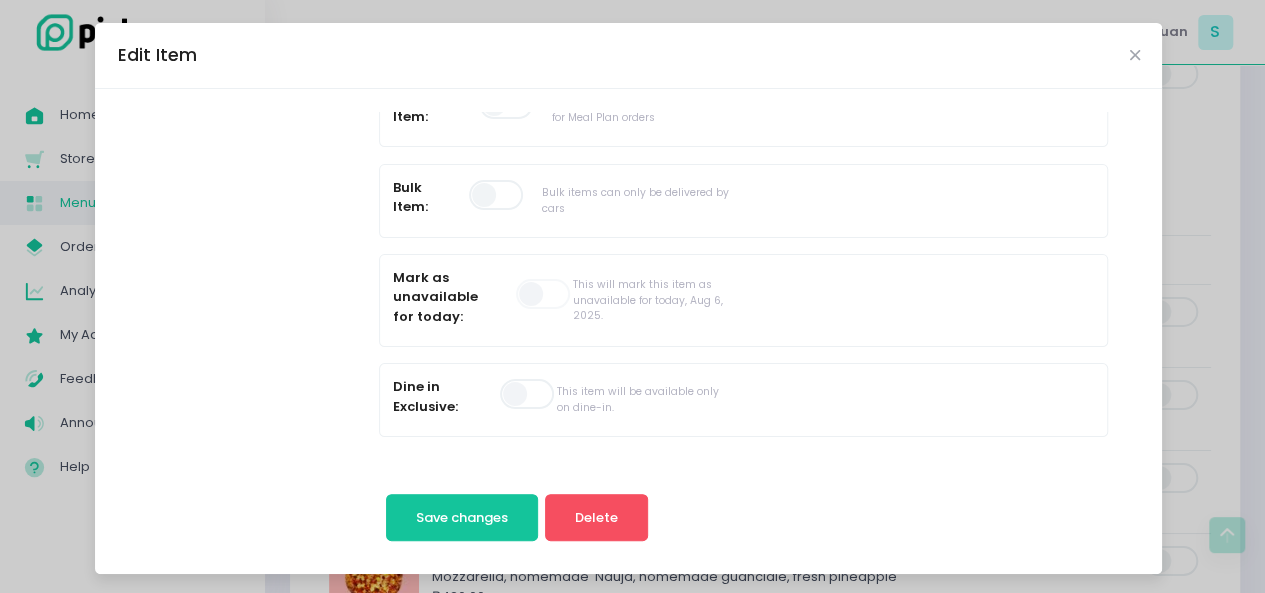 scroll, scrollTop: 706, scrollLeft: 0, axis: vertical 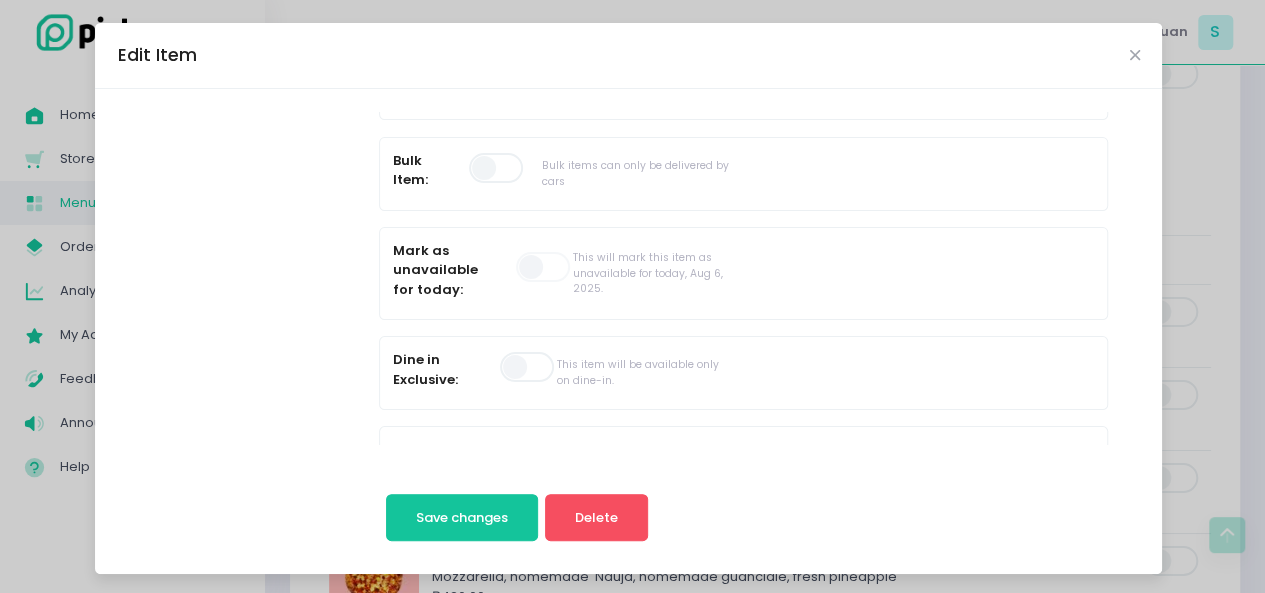 click at bounding box center [544, 267] 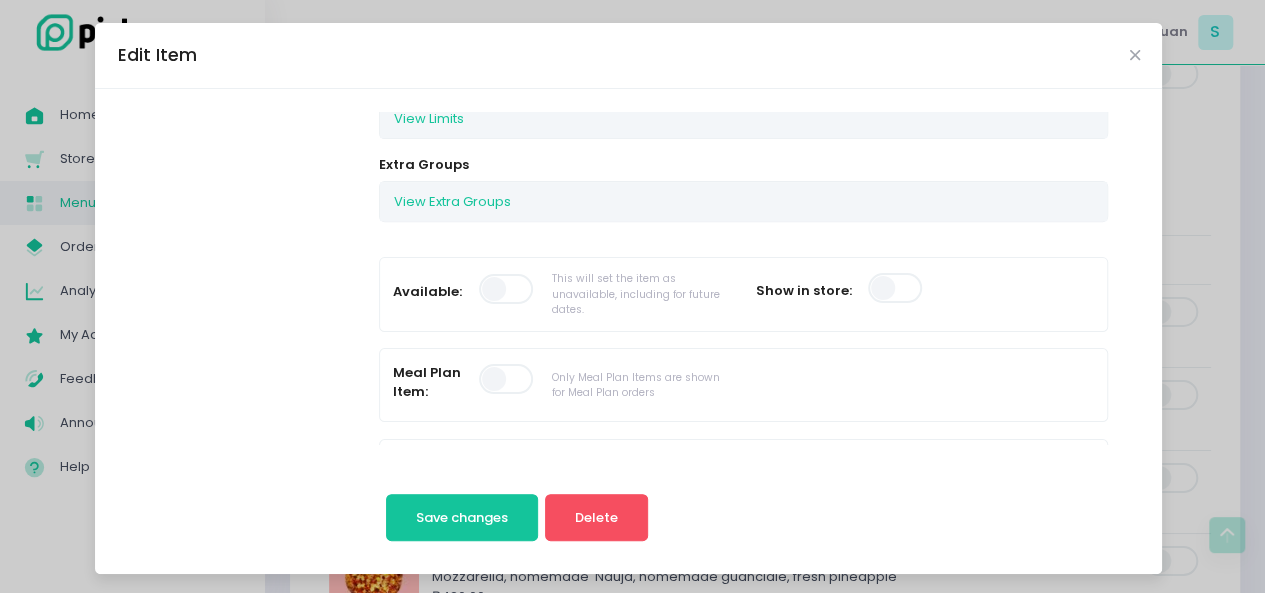 scroll, scrollTop: 400, scrollLeft: 0, axis: vertical 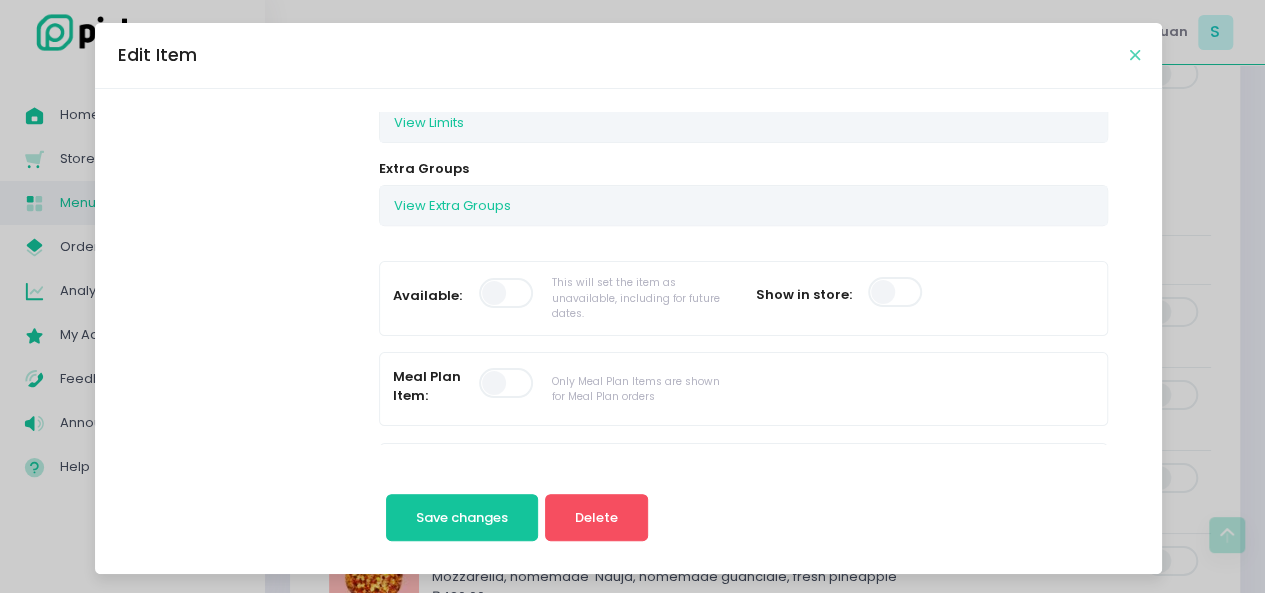 click at bounding box center [1134, 55] 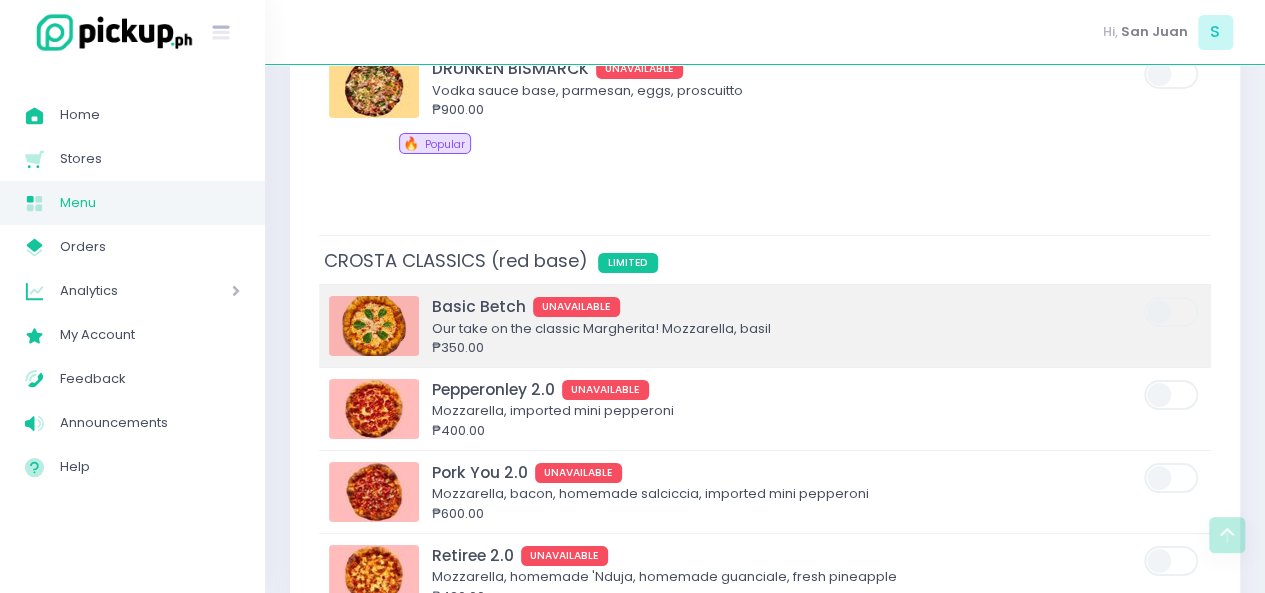 click at bounding box center [1172, 312] 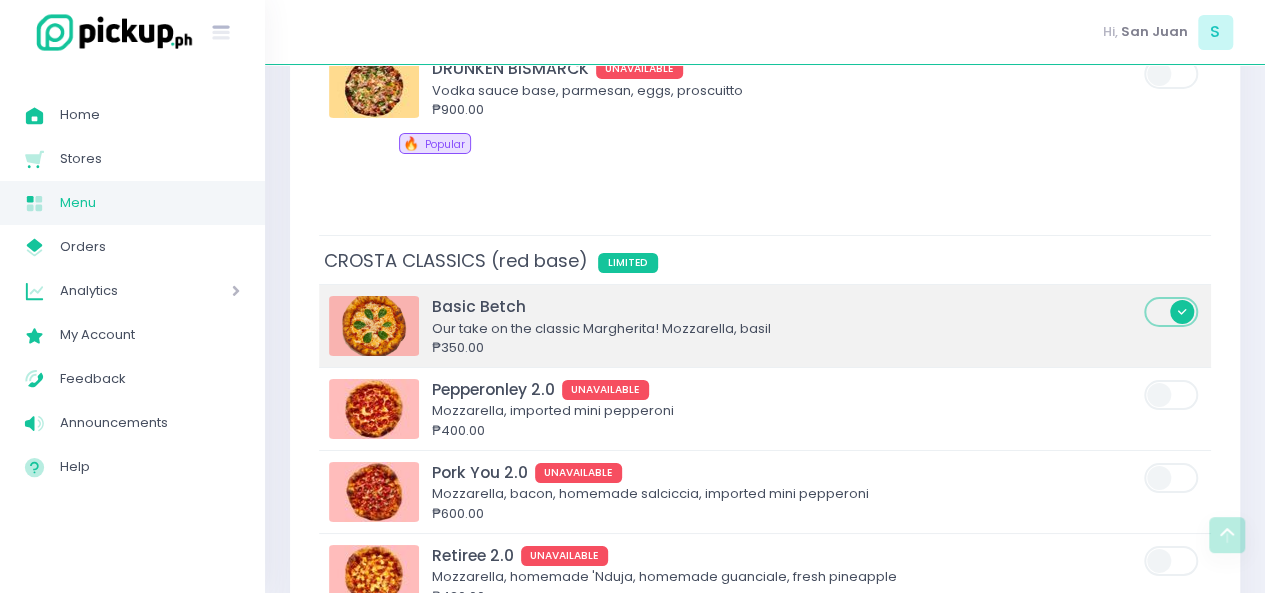 click at bounding box center (1172, 312) 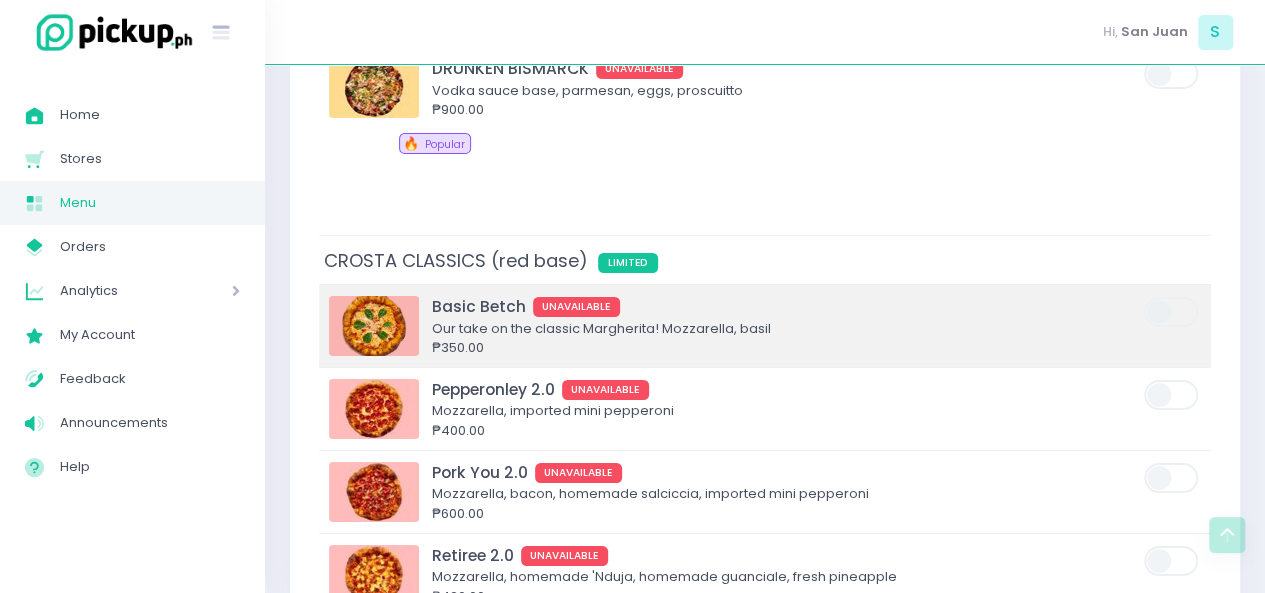 click at bounding box center [1172, 312] 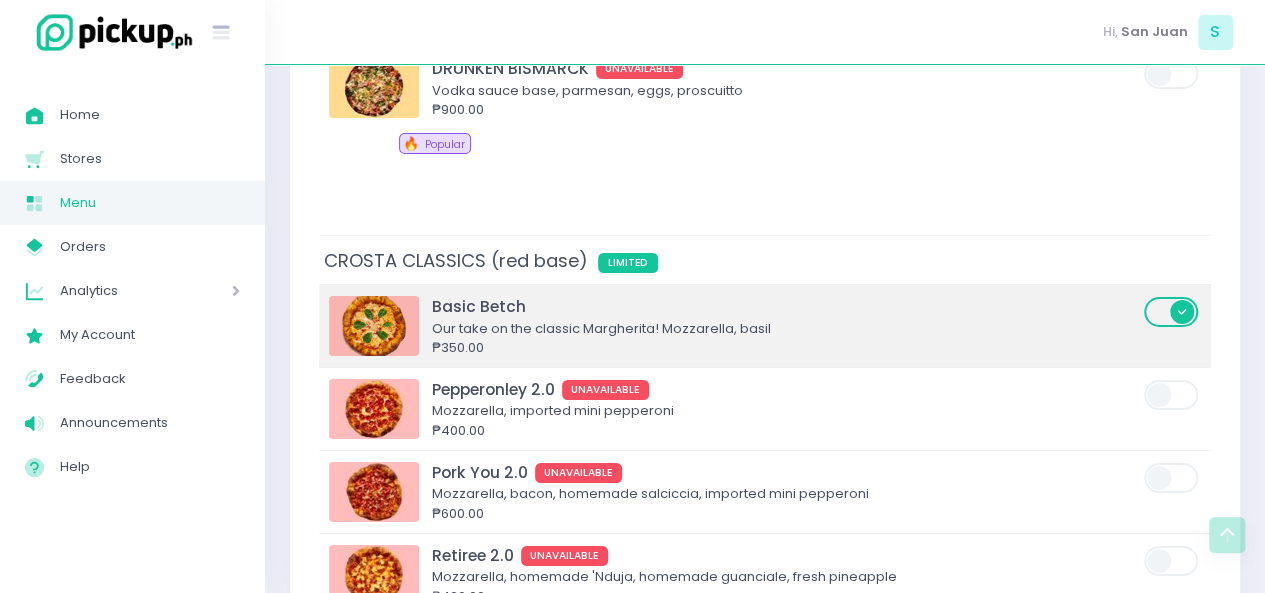 click at bounding box center (374, 326) 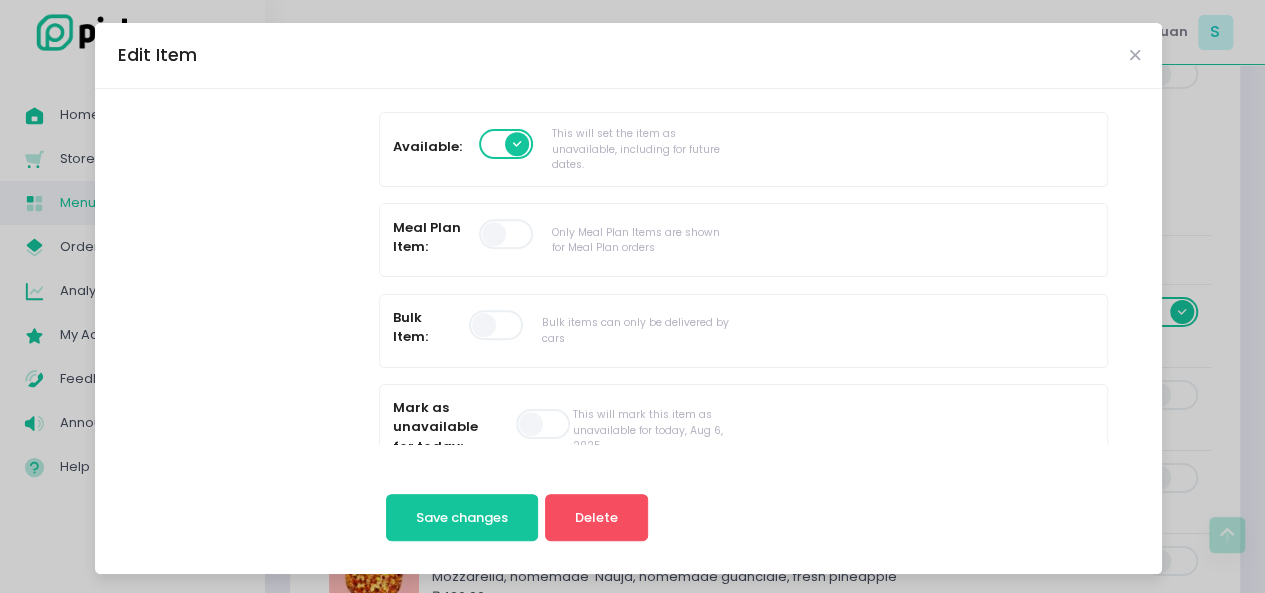 scroll, scrollTop: 560, scrollLeft: 0, axis: vertical 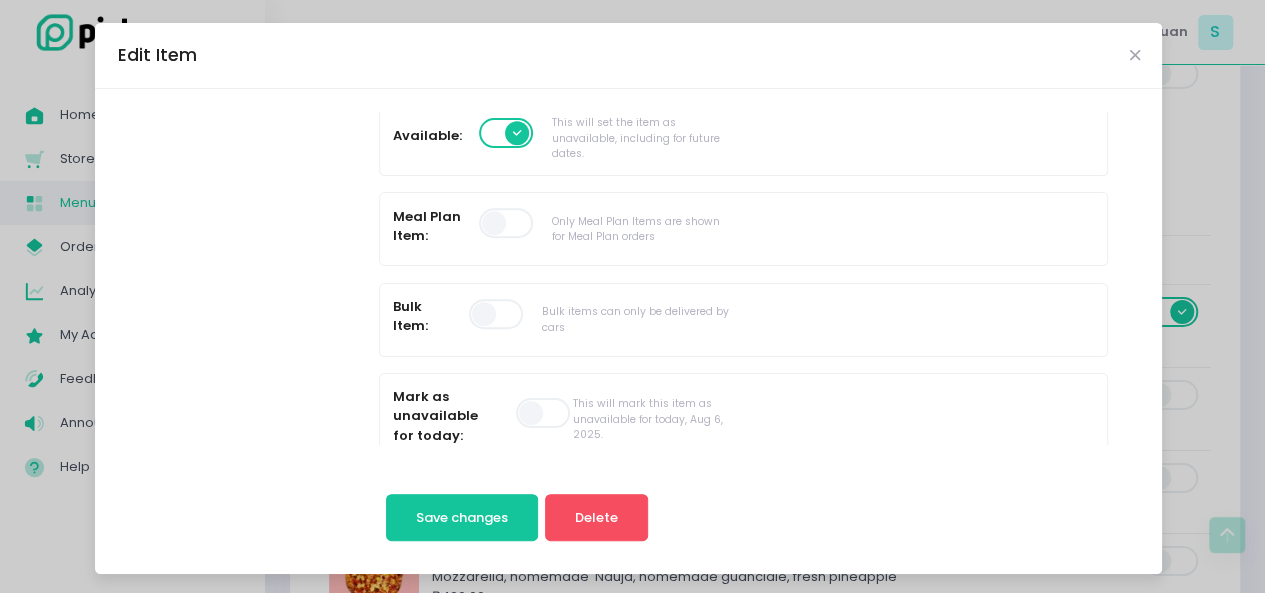 click at bounding box center (544, 413) 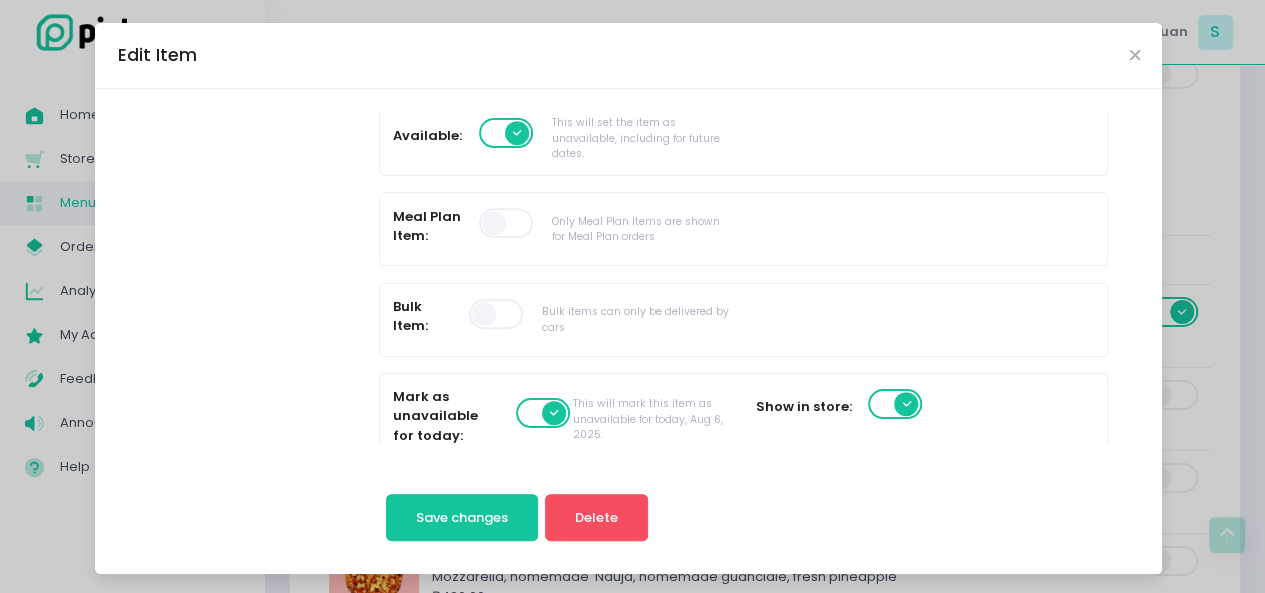 click at bounding box center (507, 133) 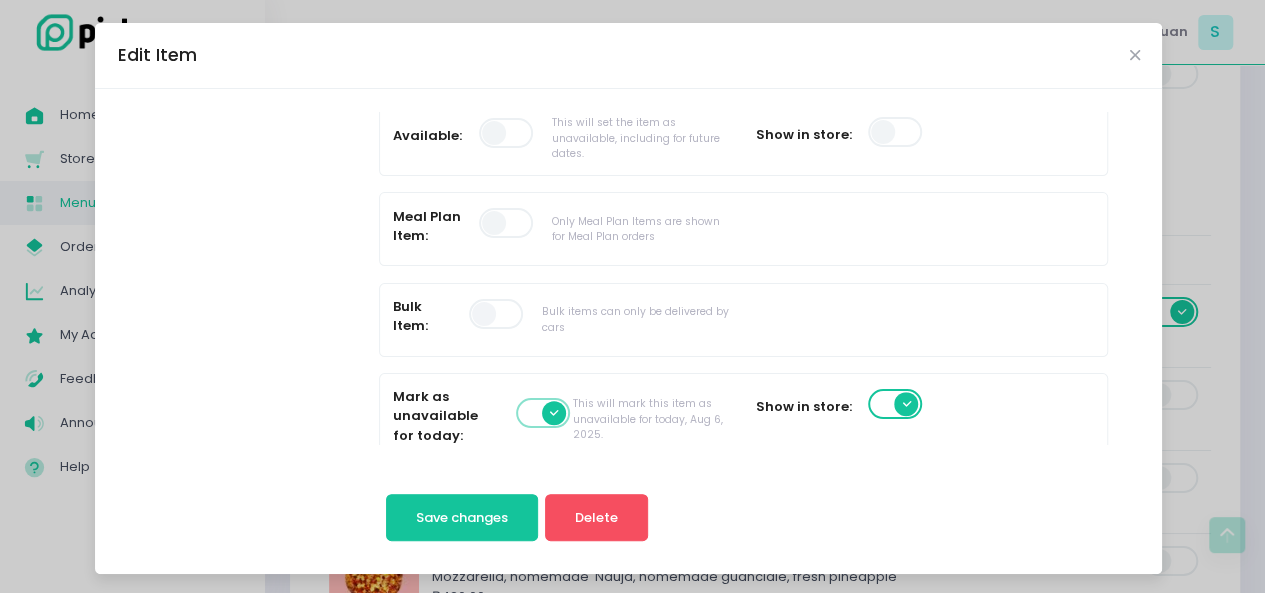 scroll, scrollTop: 559, scrollLeft: 0, axis: vertical 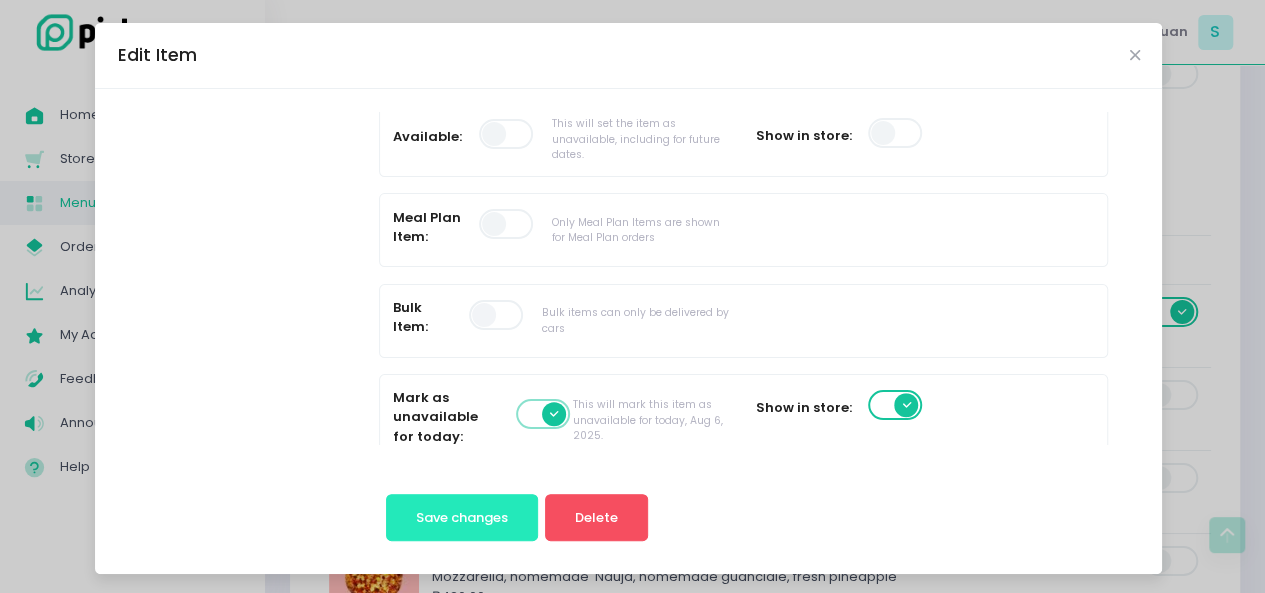 click on "Save changes" at bounding box center [462, 518] 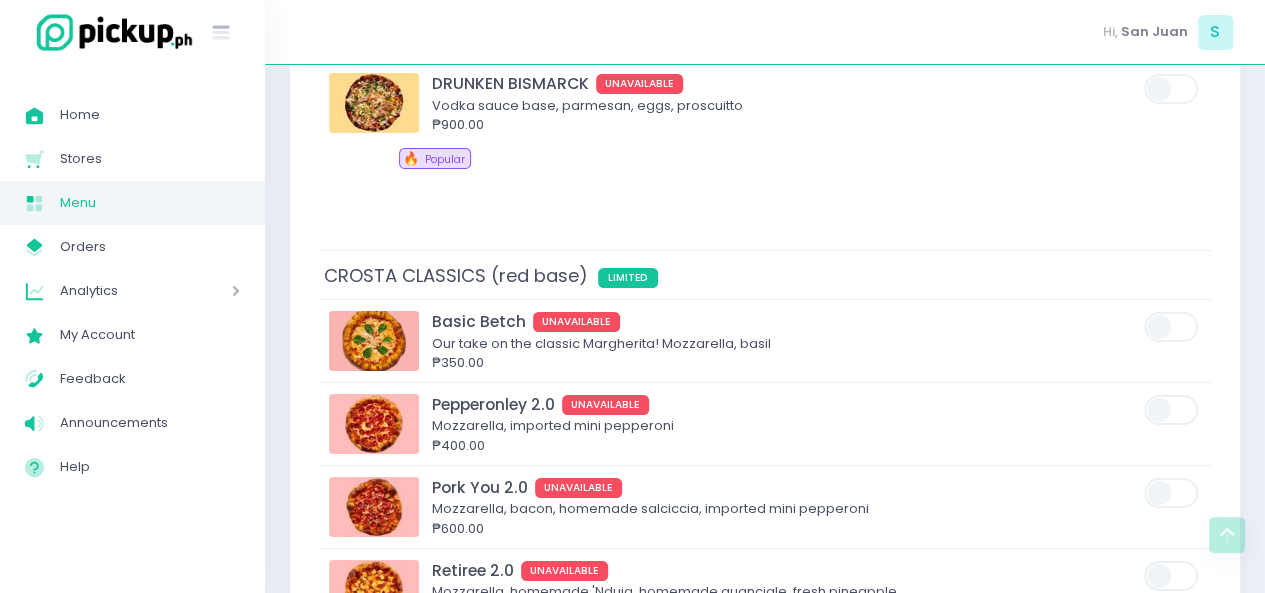 scroll, scrollTop: 3532, scrollLeft: 0, axis: vertical 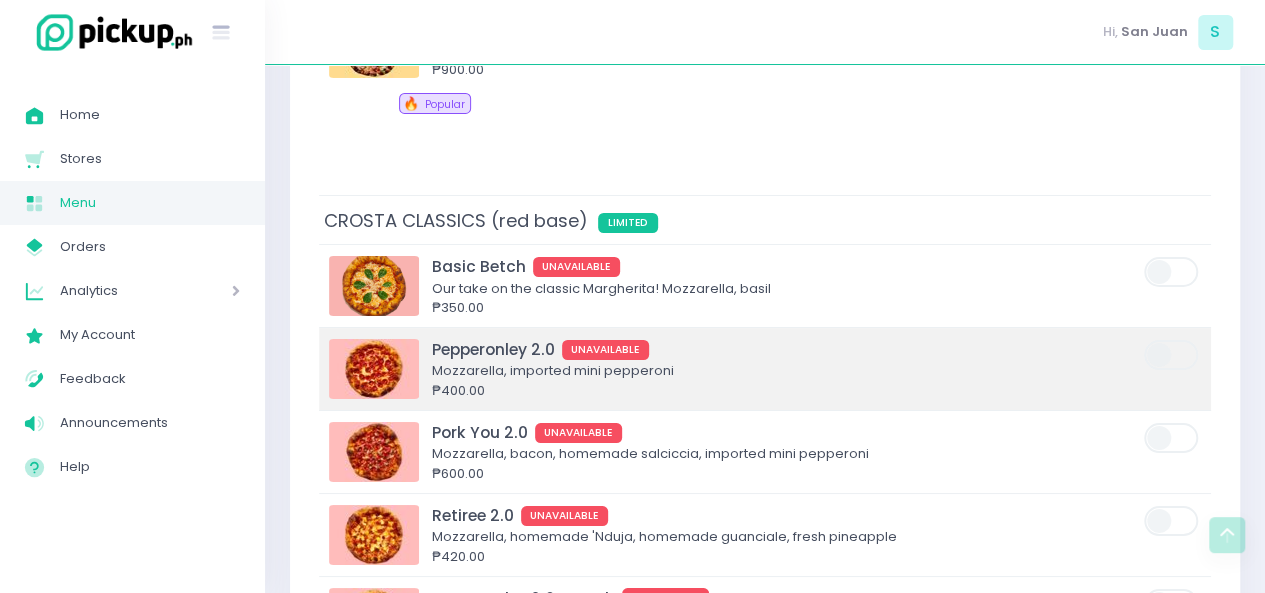 click at bounding box center (1172, 355) 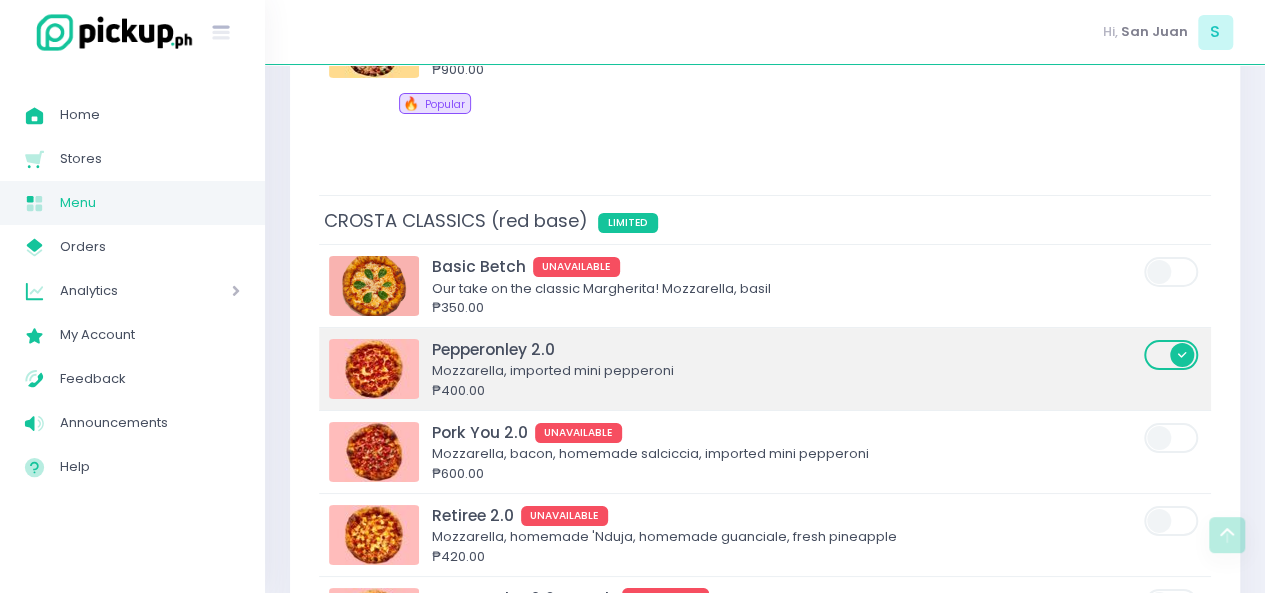 click at bounding box center (374, 369) 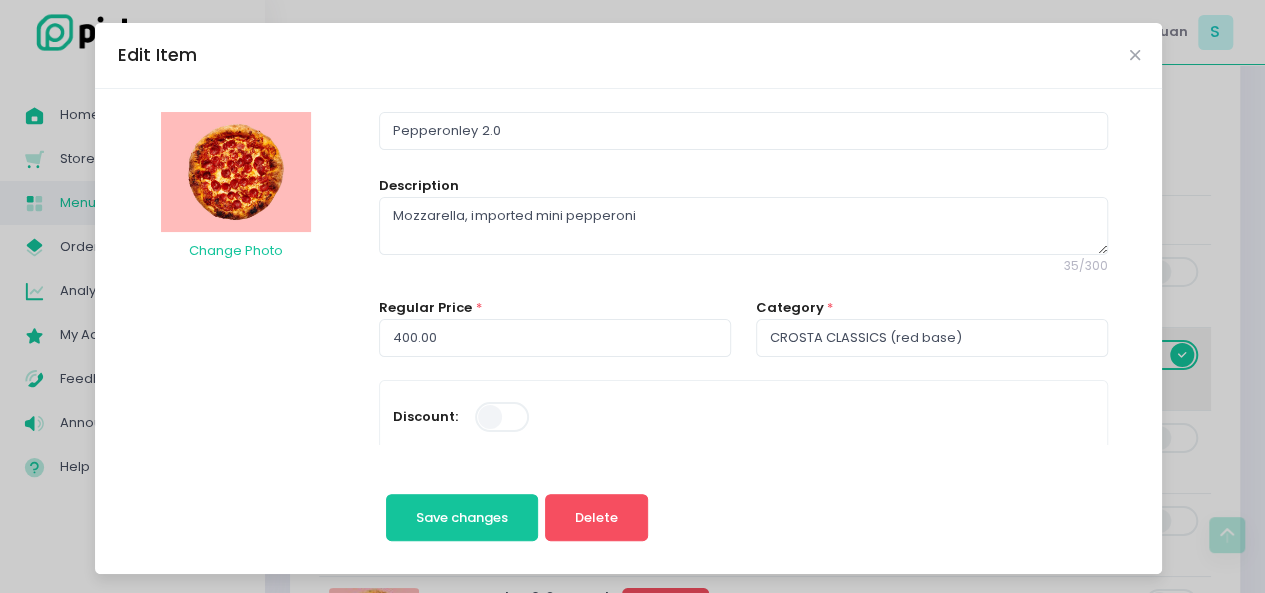 click on "Pepperonley 2.0   Description     Mozzarella, imported mini pepperoni 35 / 300   Regular Price   *   400.00   Category   *   CROSTA CLASSICS (red base) Discount: Limits View Limits Stockholm-icons / Code / Info-circle Created with Sketch. You can set the limits of this item on a daily or time slot basis. Set to   0  if no limit.   Daily Limit     0   Per Time Slot Limit     0 Extra Groups View Extra Groups Available: This will set the item as unavailable, including for future dates. Meal Plan Item: Only Meal Plan Items are shown for Meal Plan orders Bulk Item: Bulk items can only be delivered by cars Mark as unavailable for today: This will mark this item as unavailable for today,   [DATE] . Dine in Exclusive: This item will be available only on dine-in. Tags: 🔥 Popular Stockholm-icons / Design / Edit Created with Sketch. 🌱 Vegan Stockholm-icons / Design / Edit Created with Sketch. 🧀 Dairy Free Stockholm-icons / Design / Edit Created with Sketch. 🌶️ Spicy Stockholm-icons / Design / Edit ⭐" at bounding box center [743, 1139] 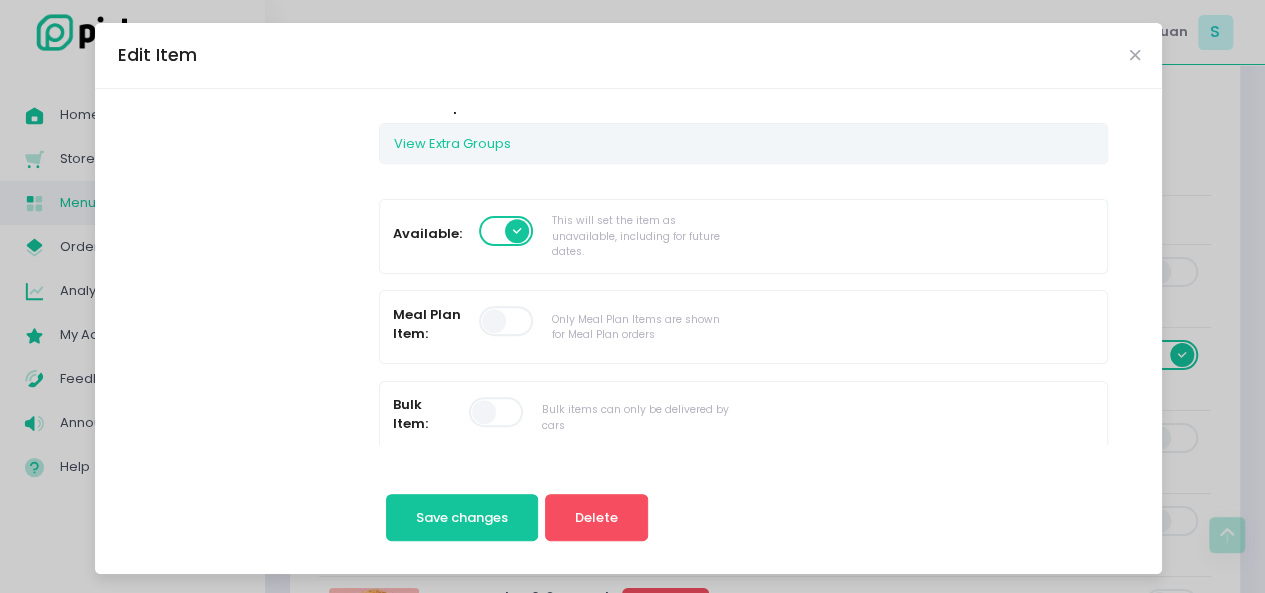 scroll, scrollTop: 466, scrollLeft: 0, axis: vertical 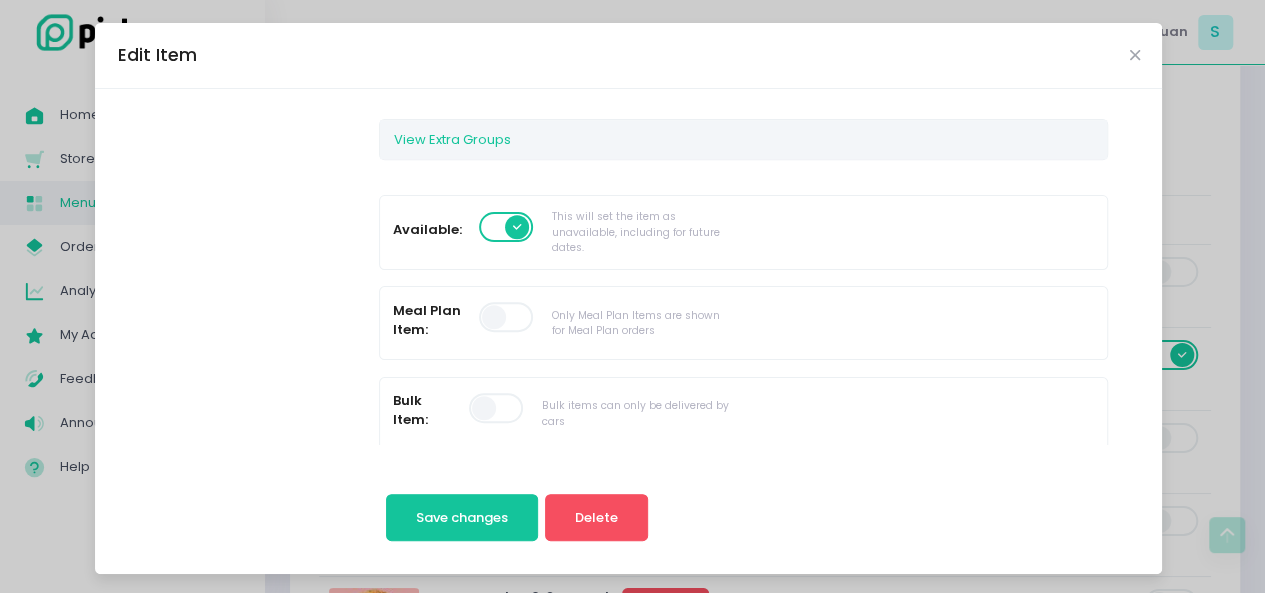 click at bounding box center [507, 227] 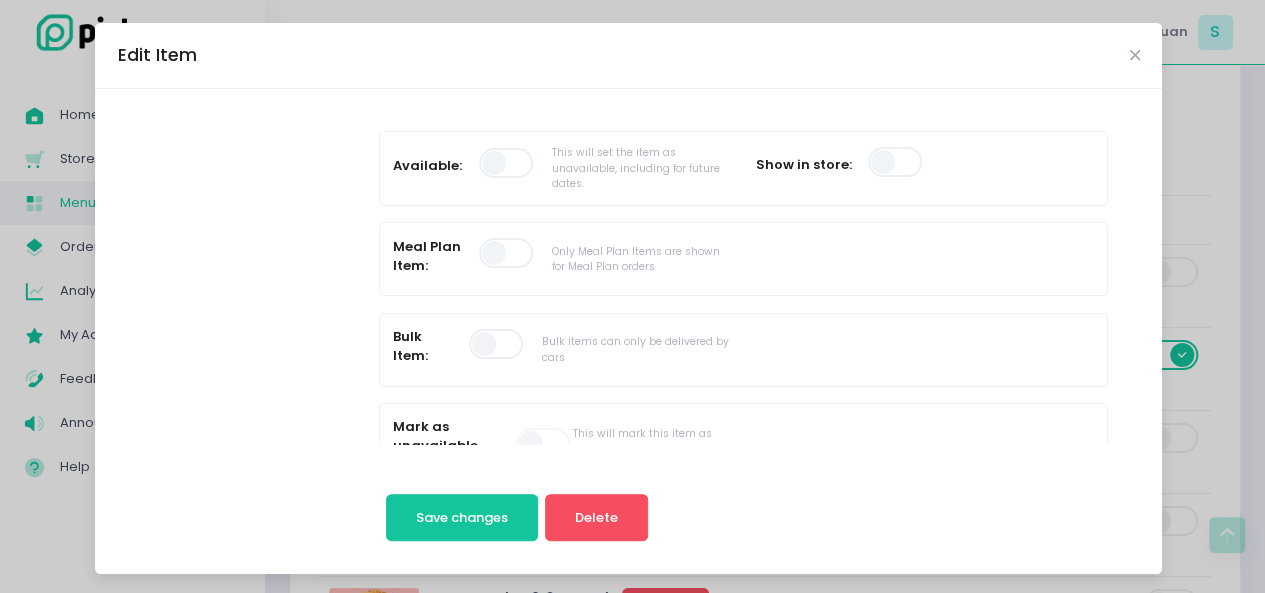 scroll, scrollTop: 546, scrollLeft: 0, axis: vertical 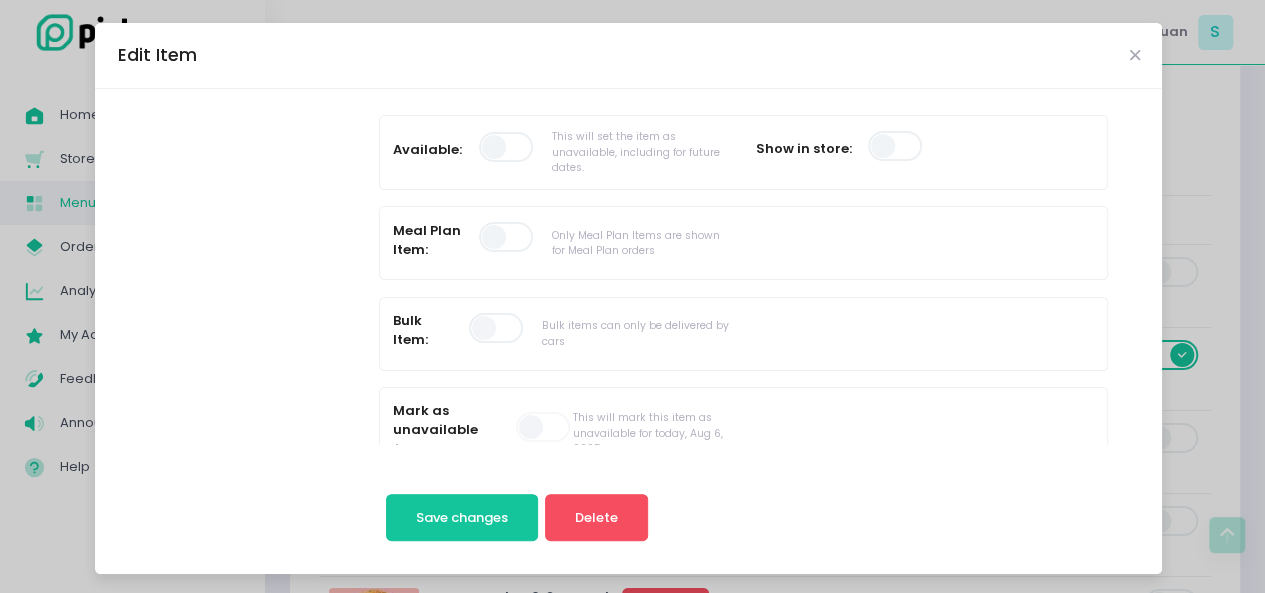 click at bounding box center (544, 427) 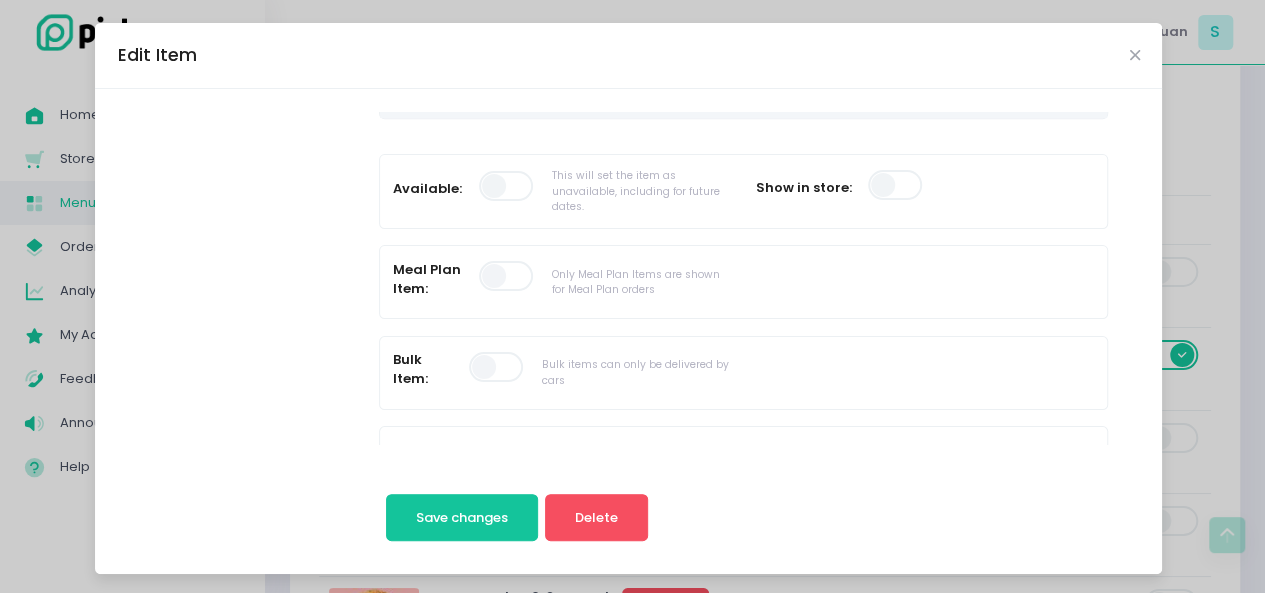 scroll, scrollTop: 506, scrollLeft: 0, axis: vertical 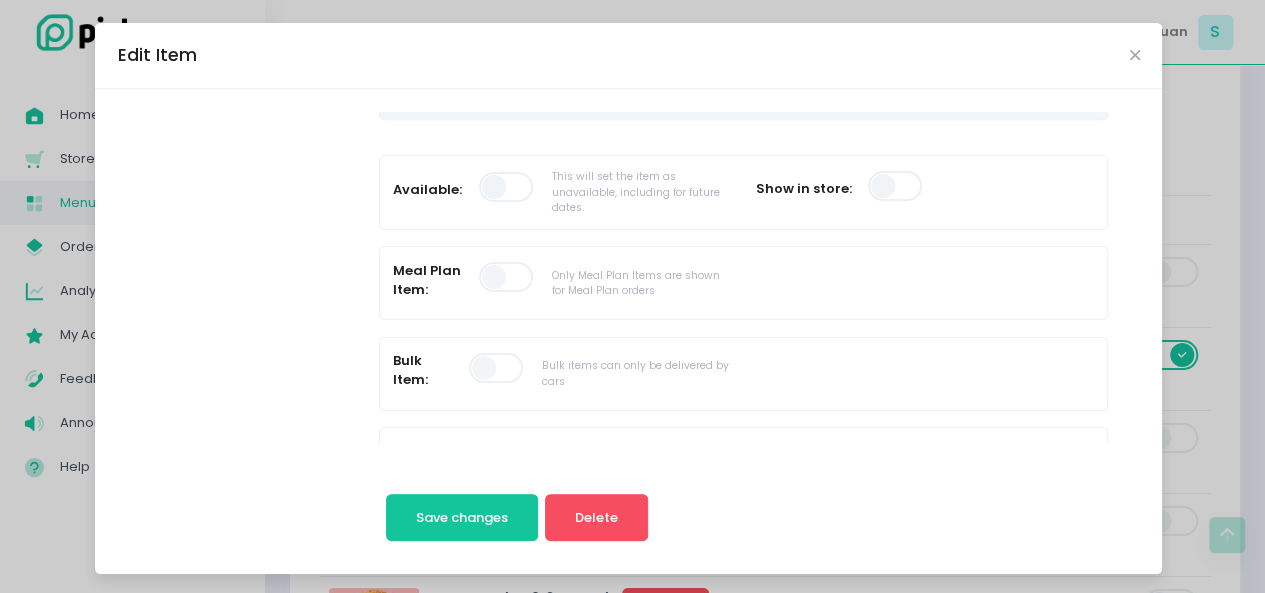 click at bounding box center [507, 187] 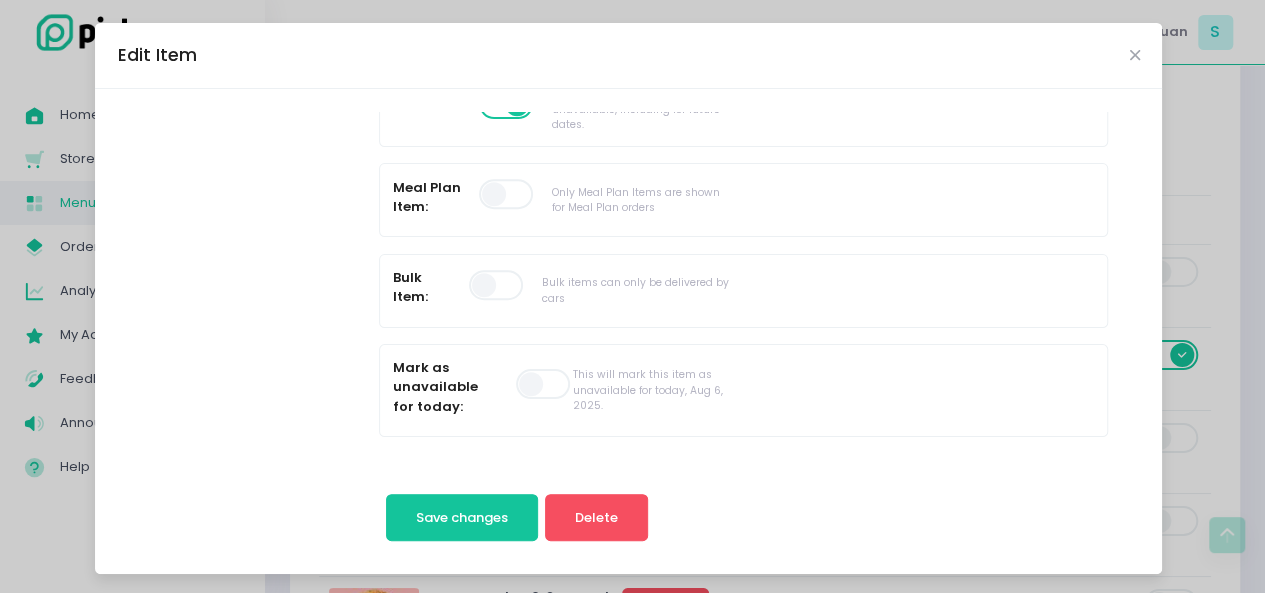 scroll, scrollTop: 626, scrollLeft: 0, axis: vertical 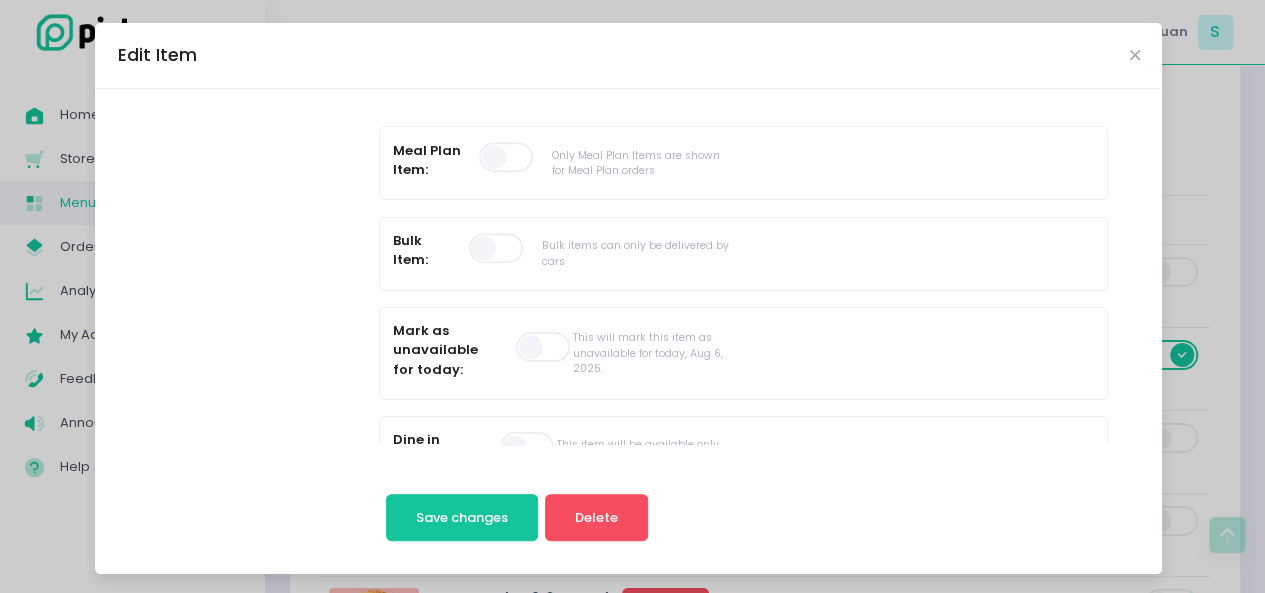 click at bounding box center (544, 347) 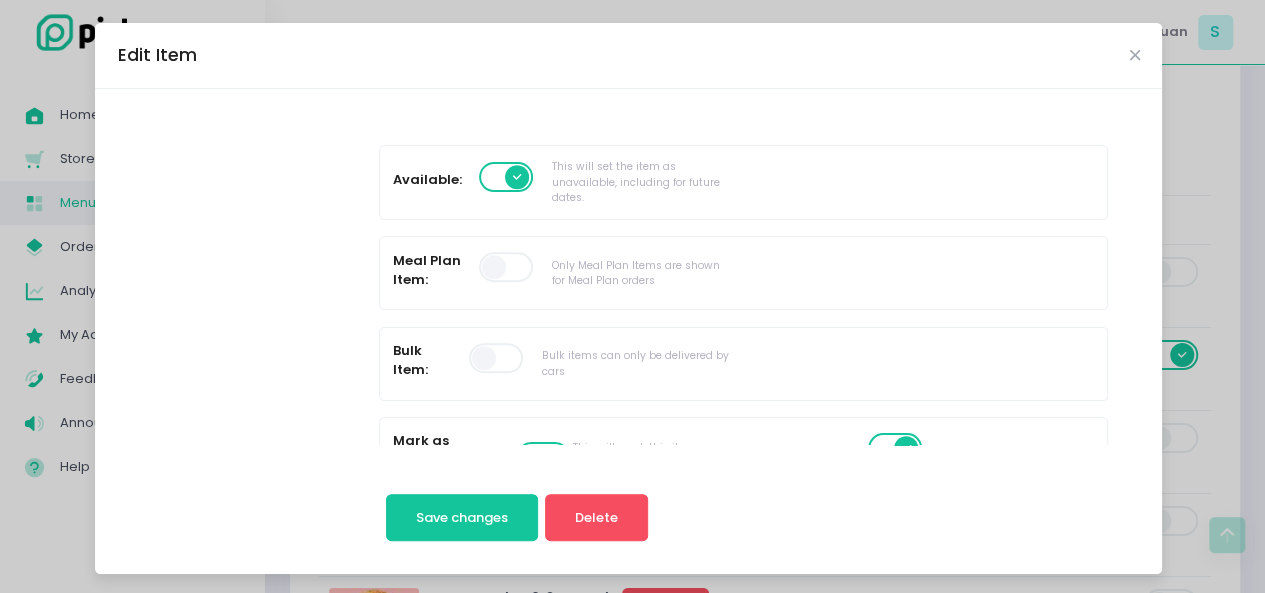 scroll, scrollTop: 466, scrollLeft: 0, axis: vertical 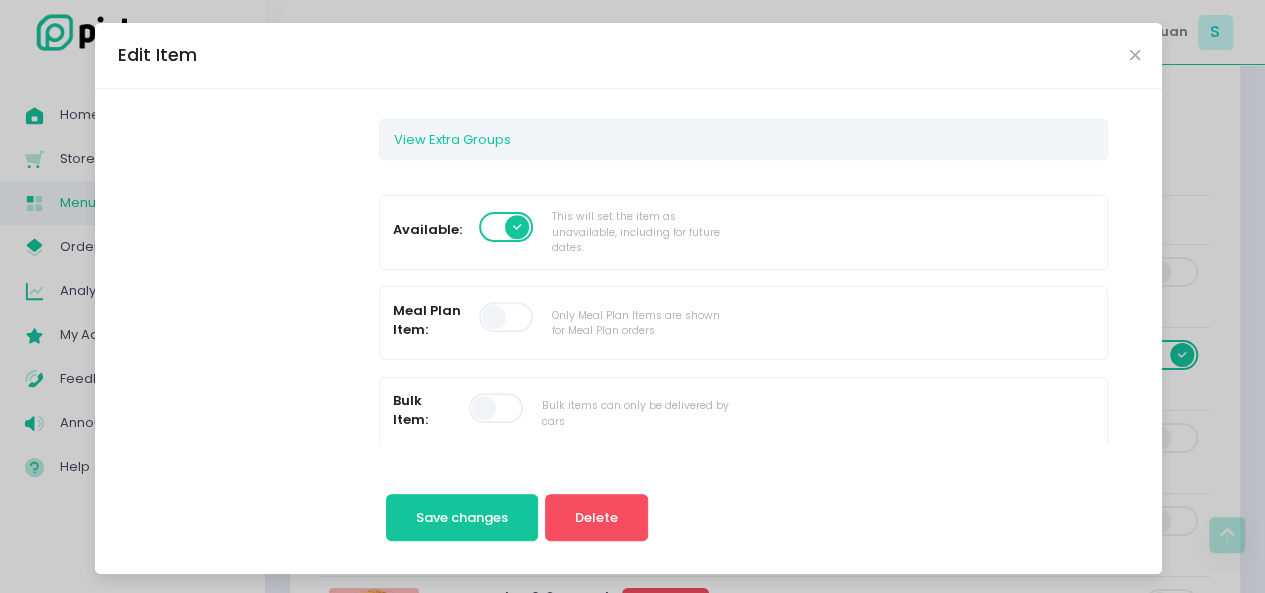click at bounding box center [507, 227] 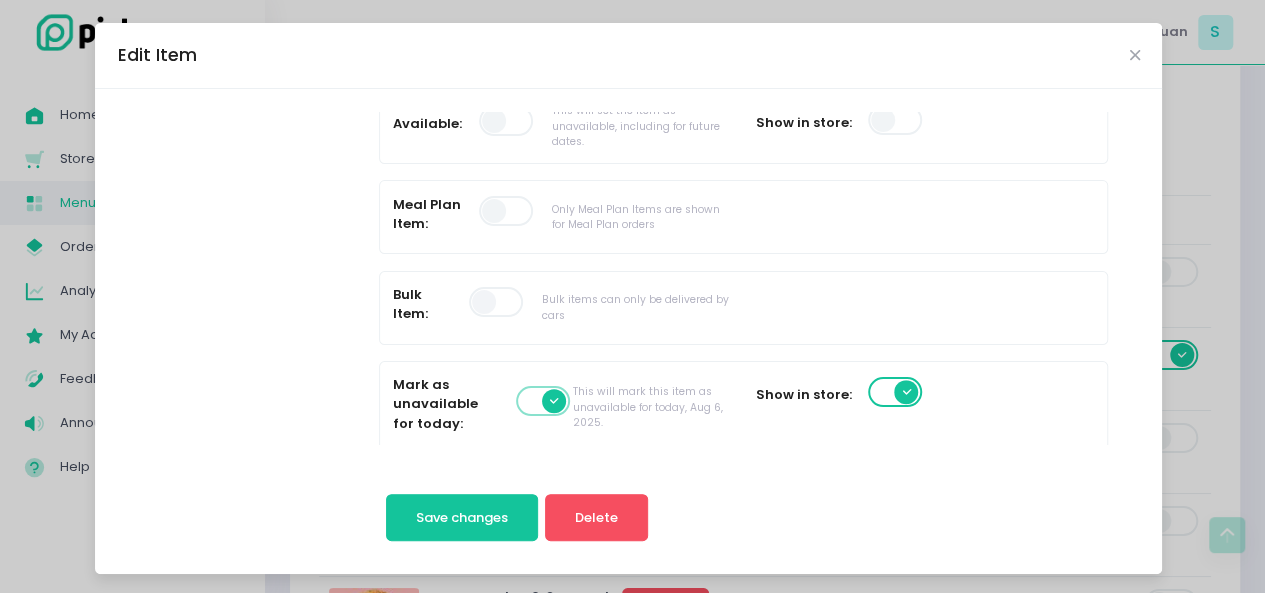 scroll, scrollTop: 626, scrollLeft: 0, axis: vertical 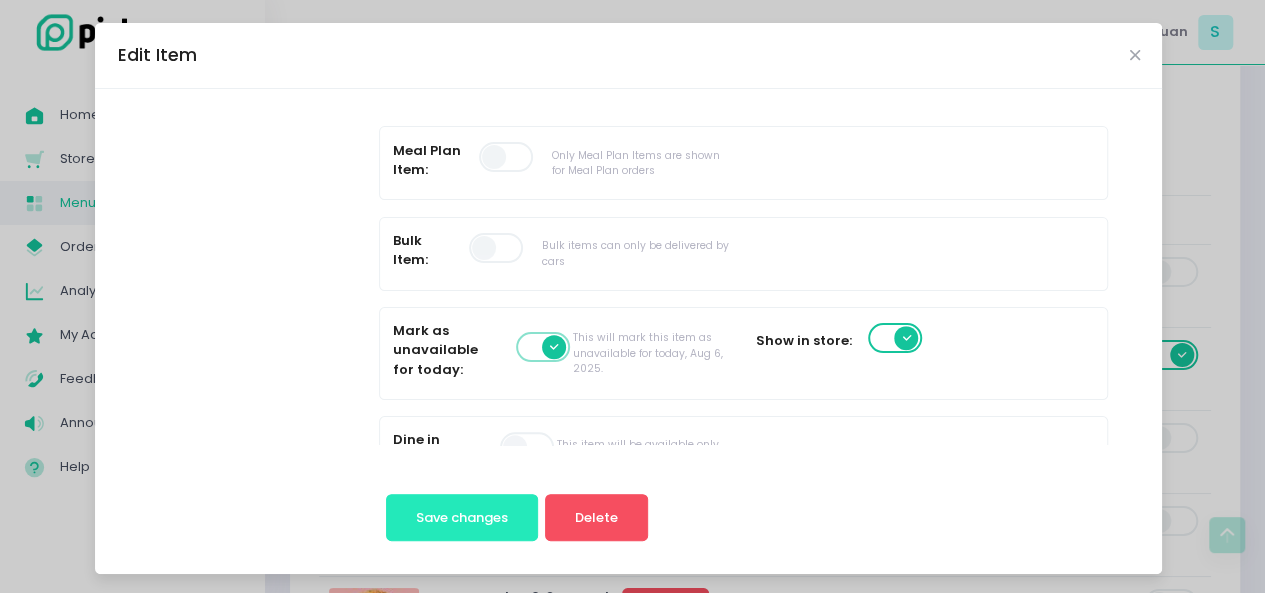 click on "Save changes" at bounding box center (462, 517) 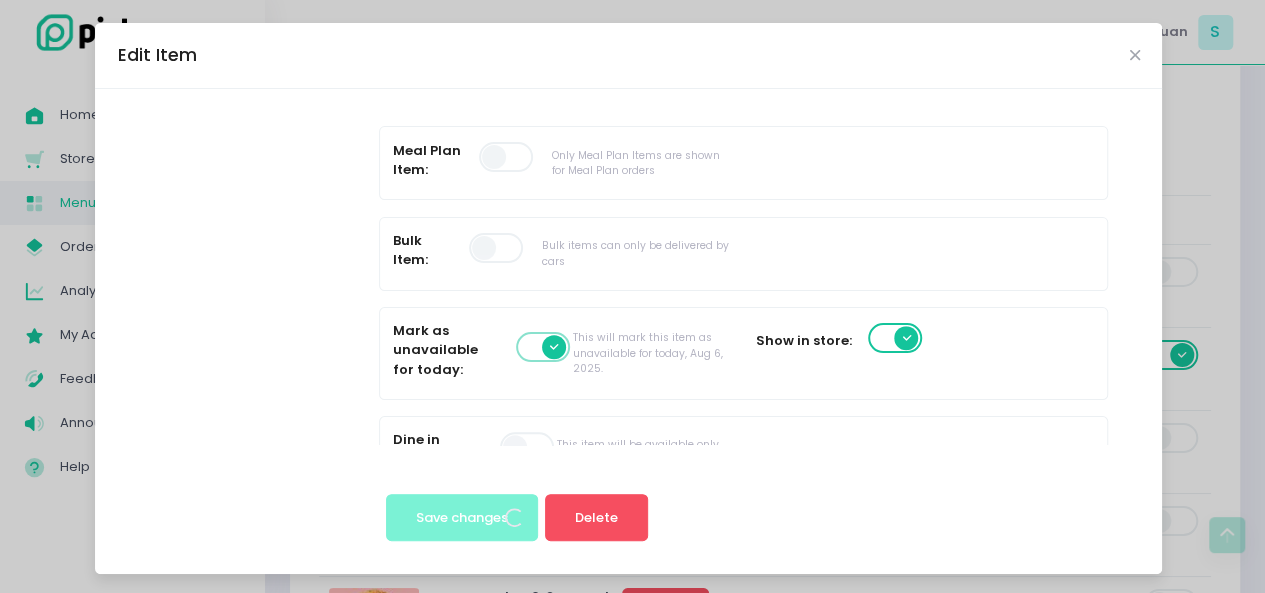scroll, scrollTop: 0, scrollLeft: 0, axis: both 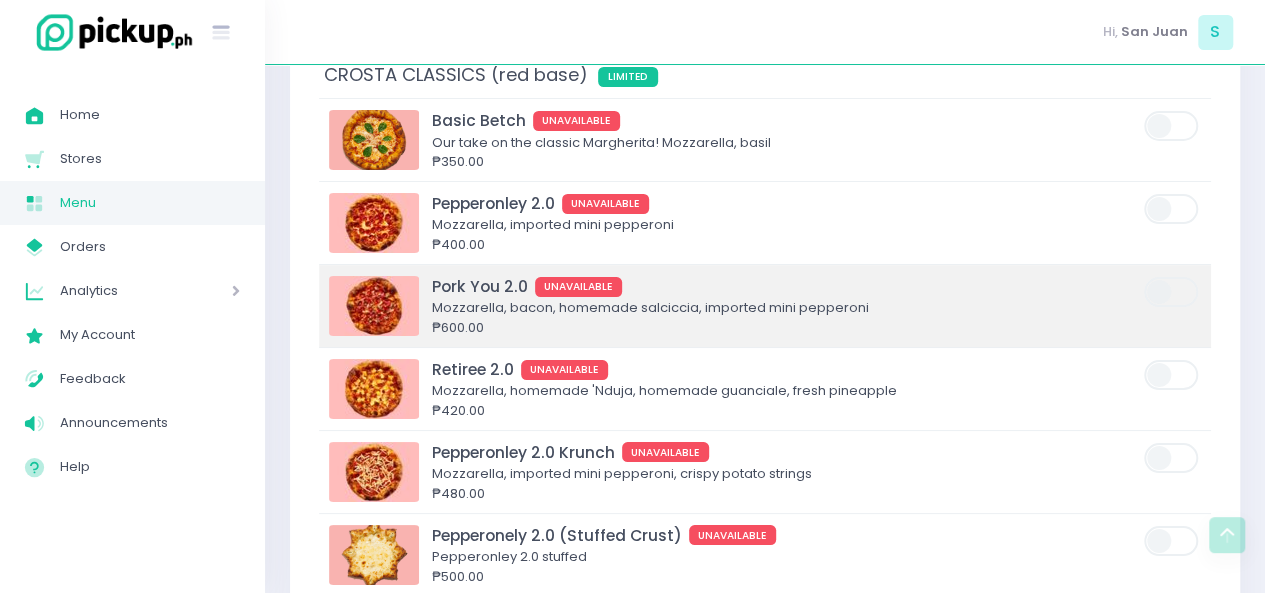 click at bounding box center (374, 306) 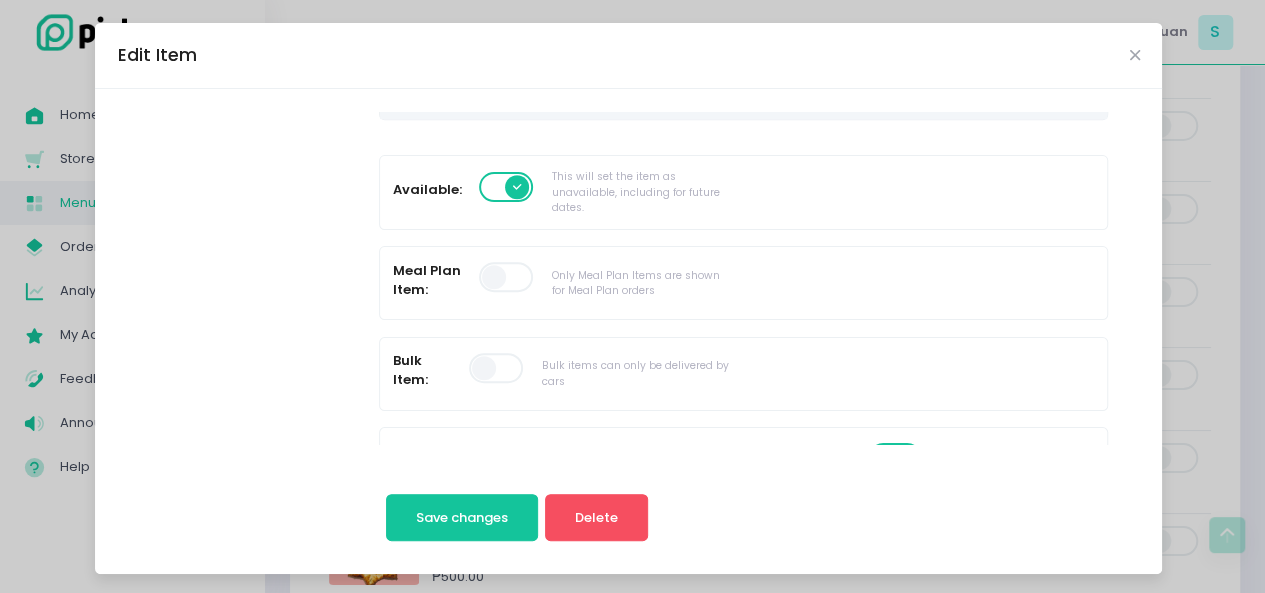 scroll, scrollTop: 493, scrollLeft: 0, axis: vertical 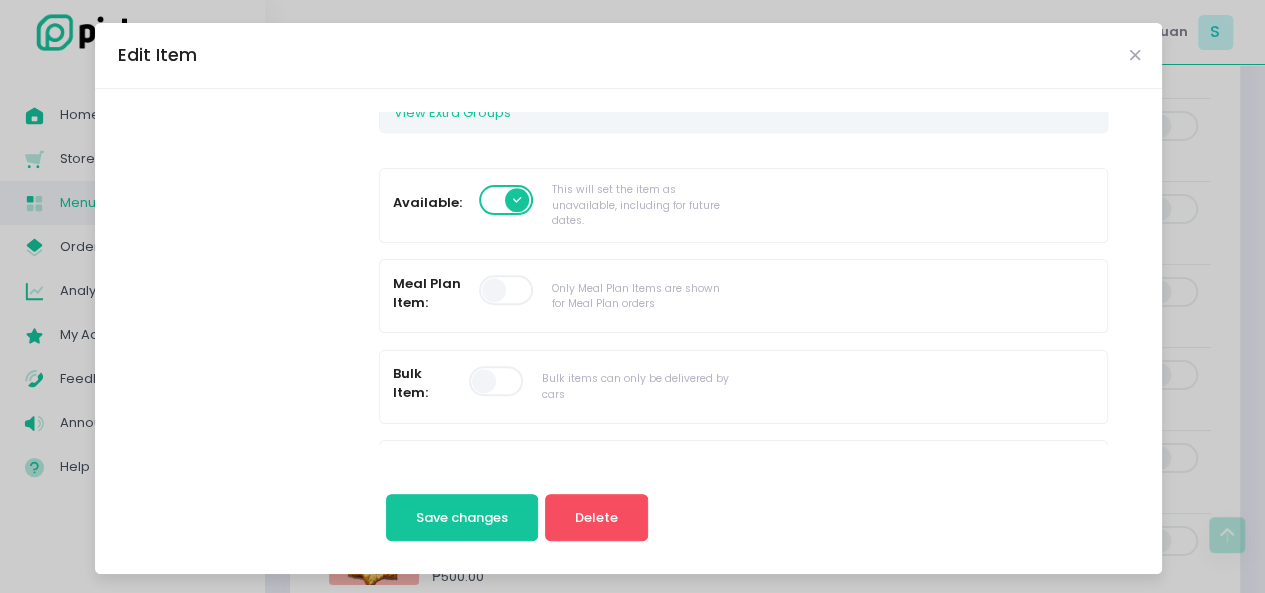 click at bounding box center (507, 200) 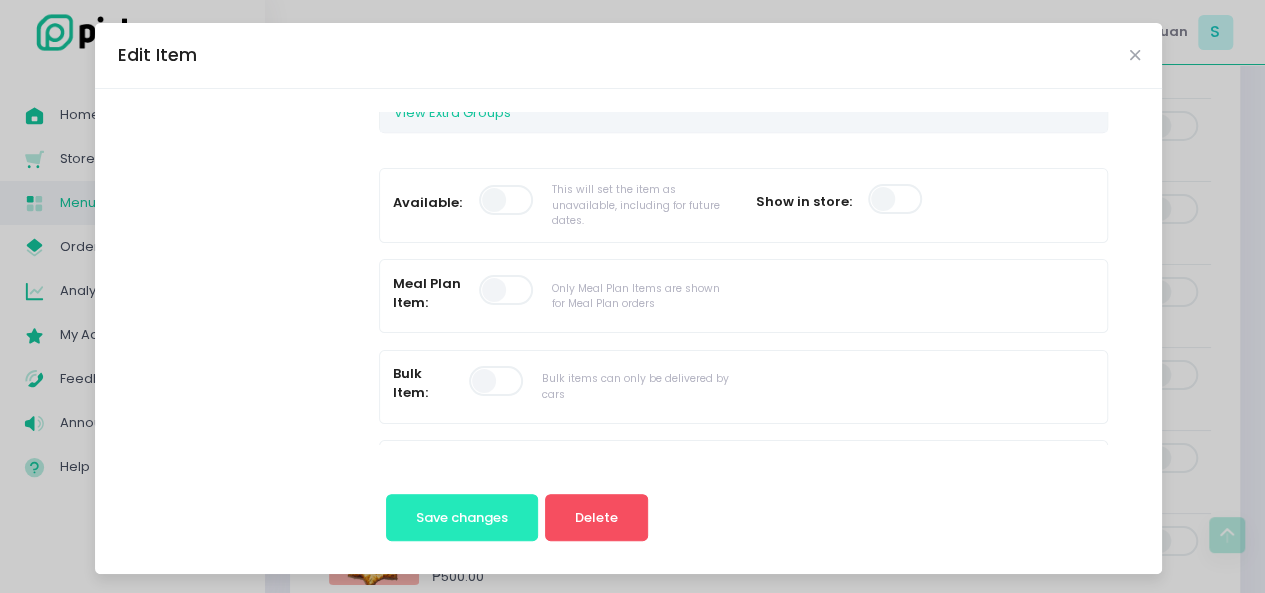 click on "Save changes" at bounding box center (462, 518) 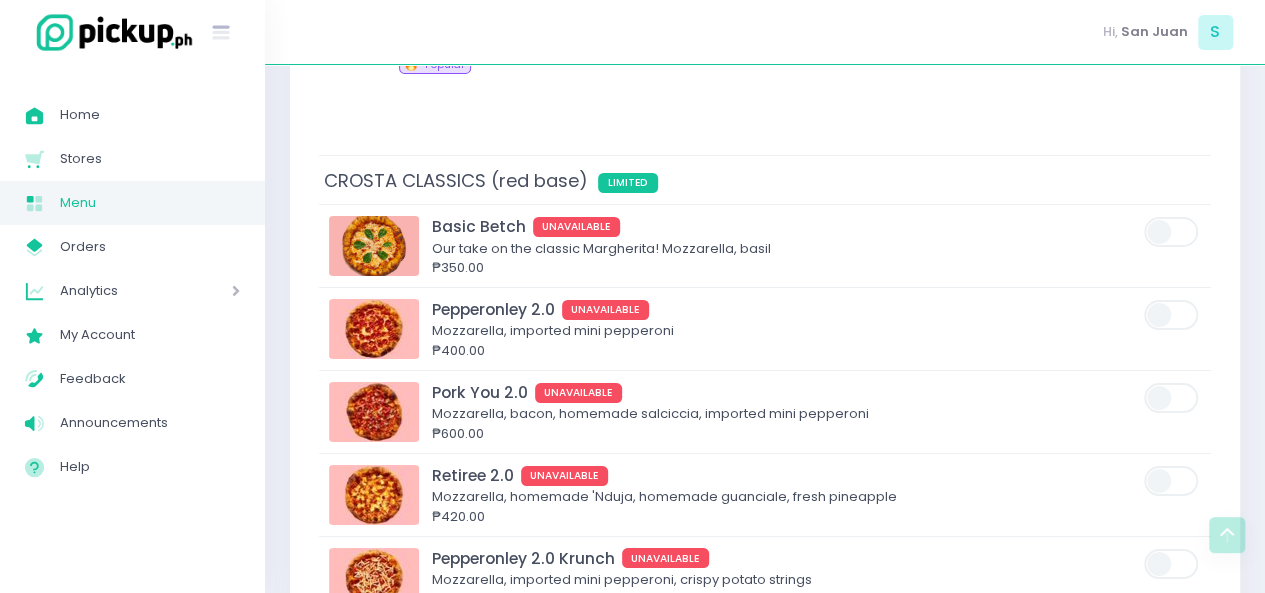 scroll, scrollTop: 3625, scrollLeft: 0, axis: vertical 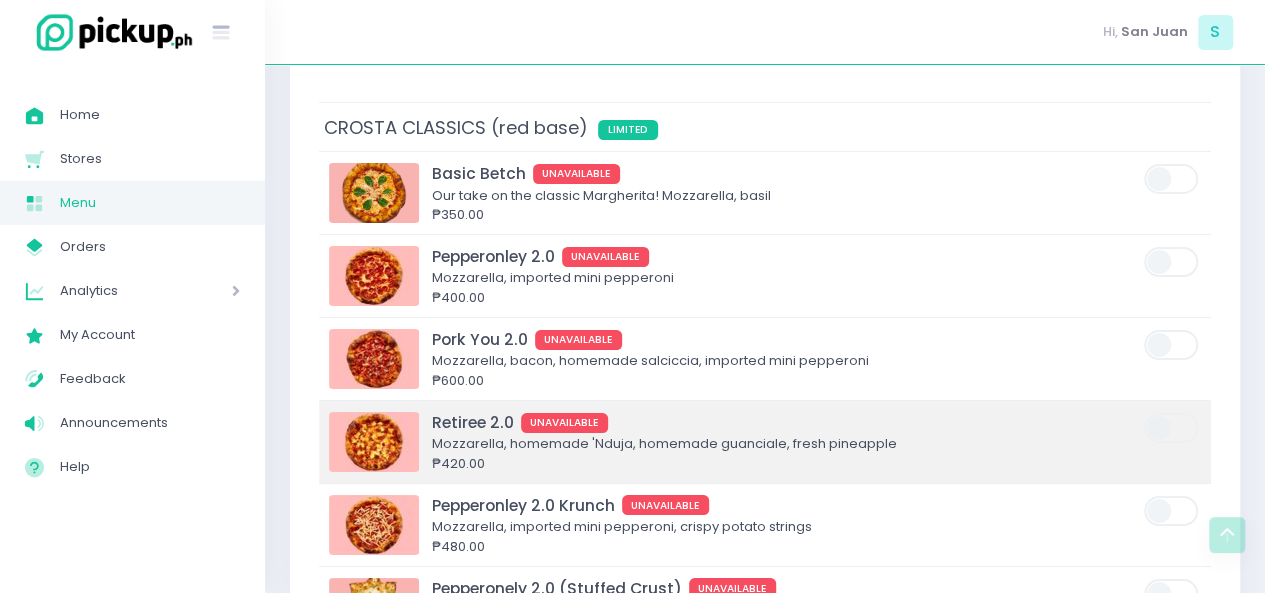 click at bounding box center [374, 442] 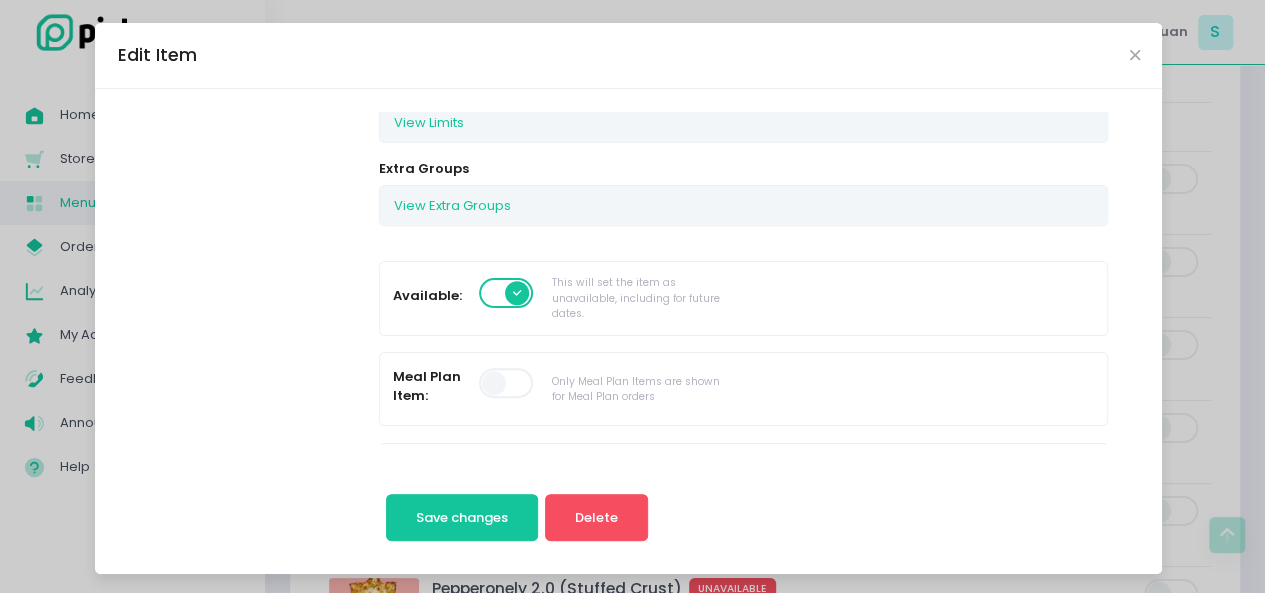 scroll, scrollTop: 386, scrollLeft: 0, axis: vertical 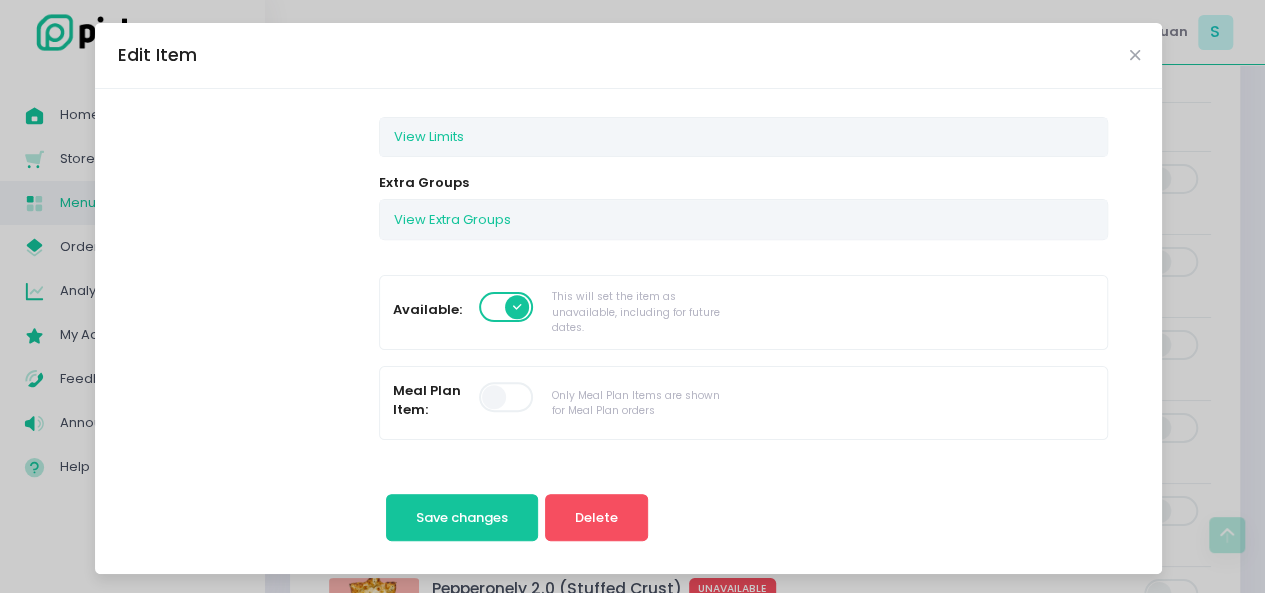 click at bounding box center [507, 307] 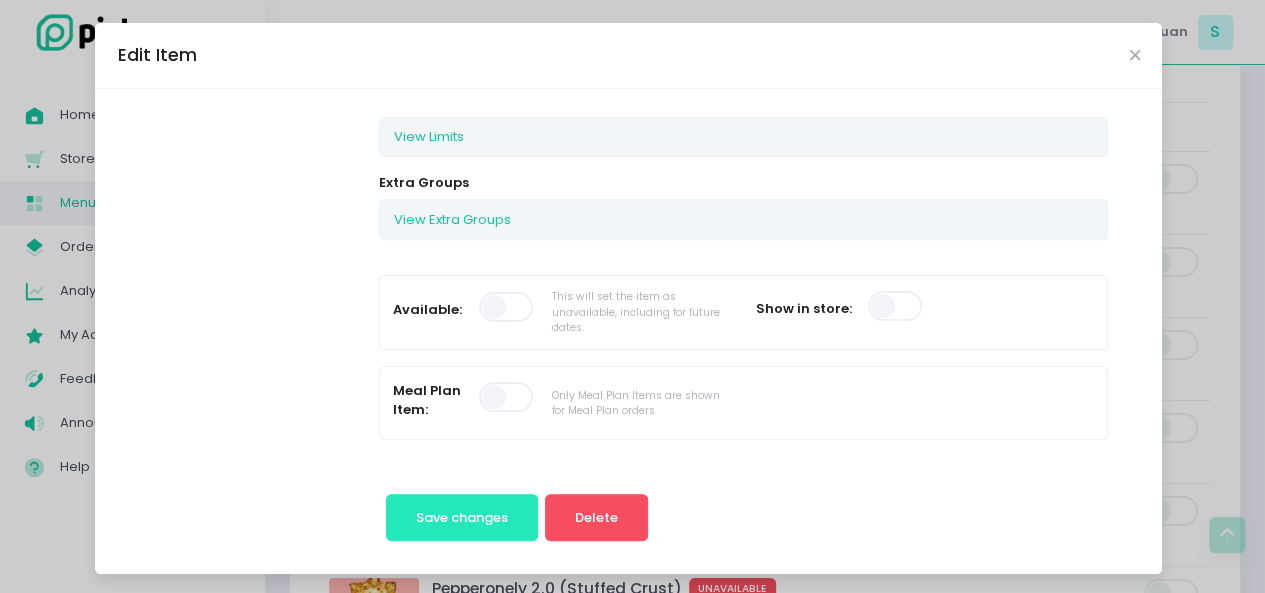 click on "Save changes" at bounding box center [462, 517] 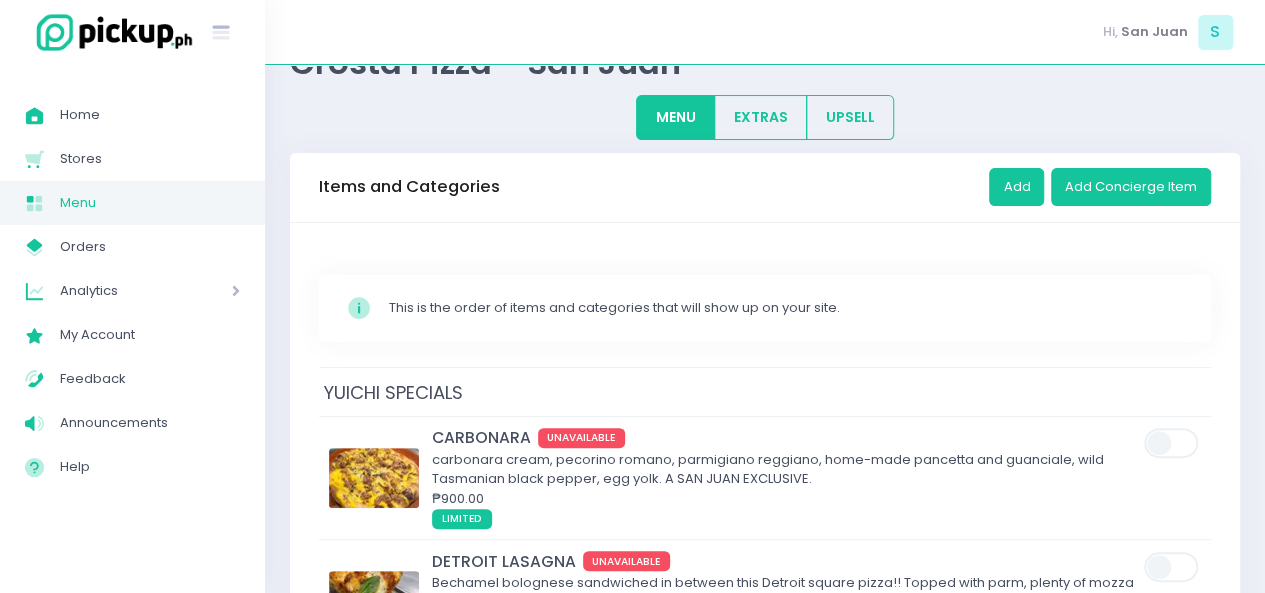 scroll, scrollTop: 80, scrollLeft: 0, axis: vertical 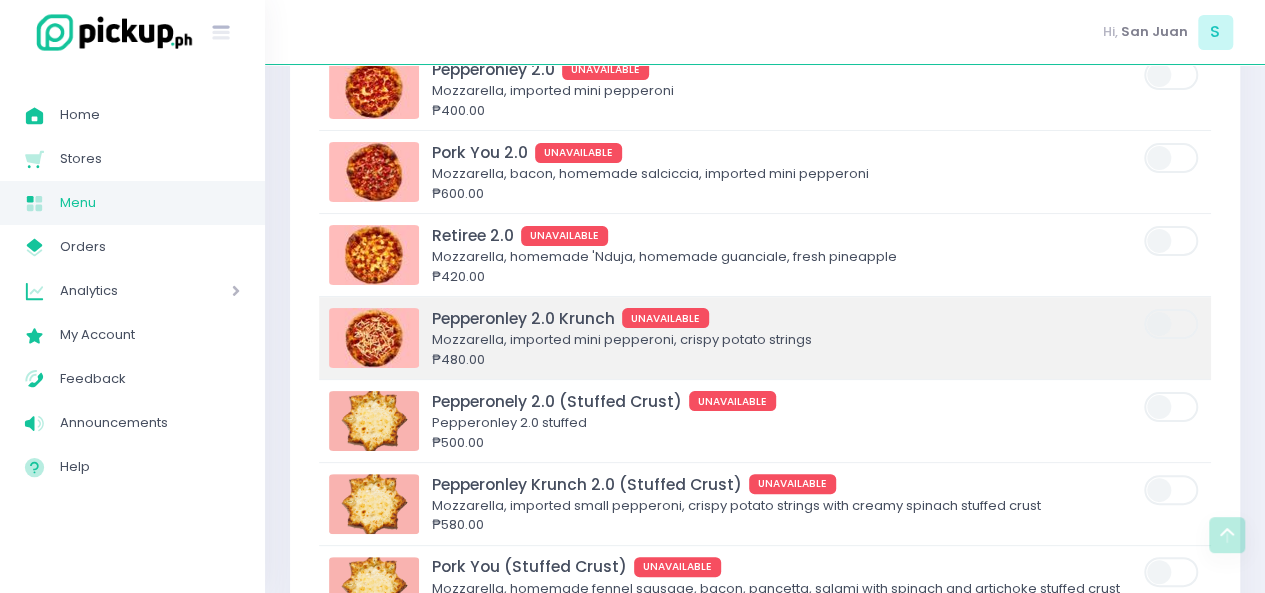 click at bounding box center [374, 338] 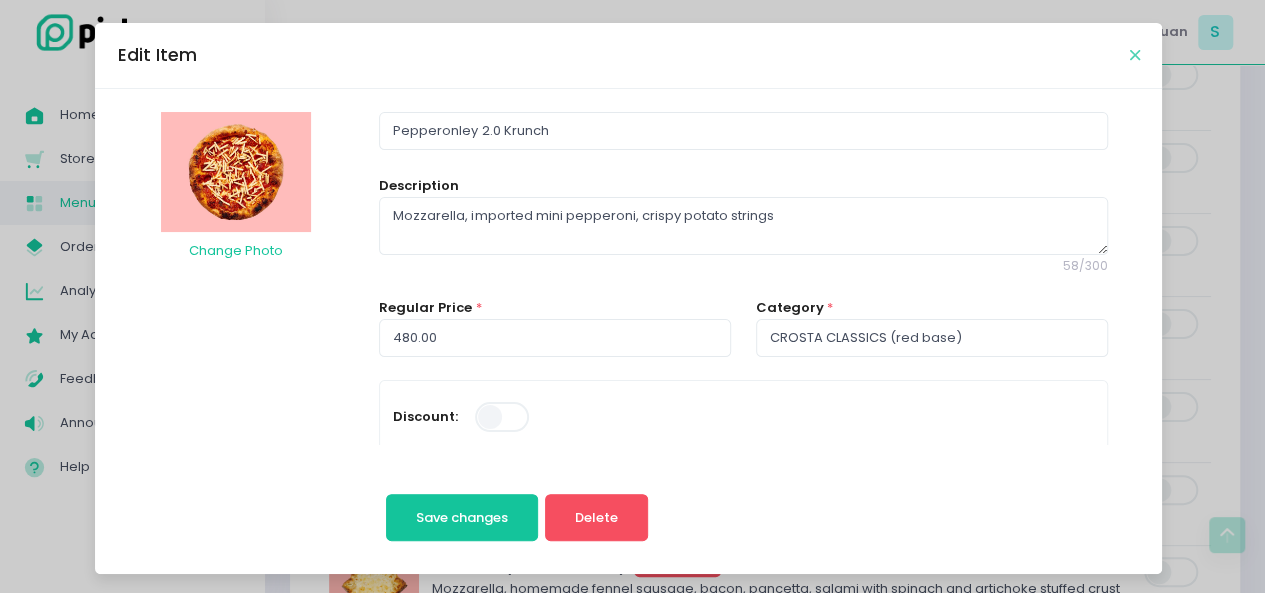 click at bounding box center (1134, 55) 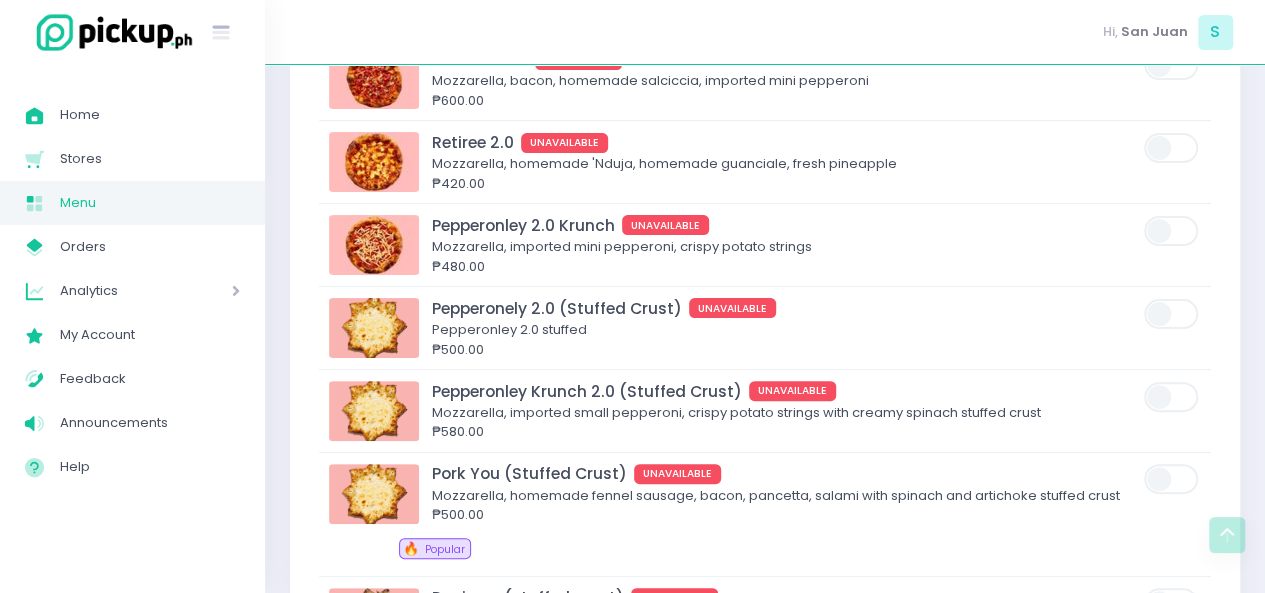 scroll, scrollTop: 4065, scrollLeft: 0, axis: vertical 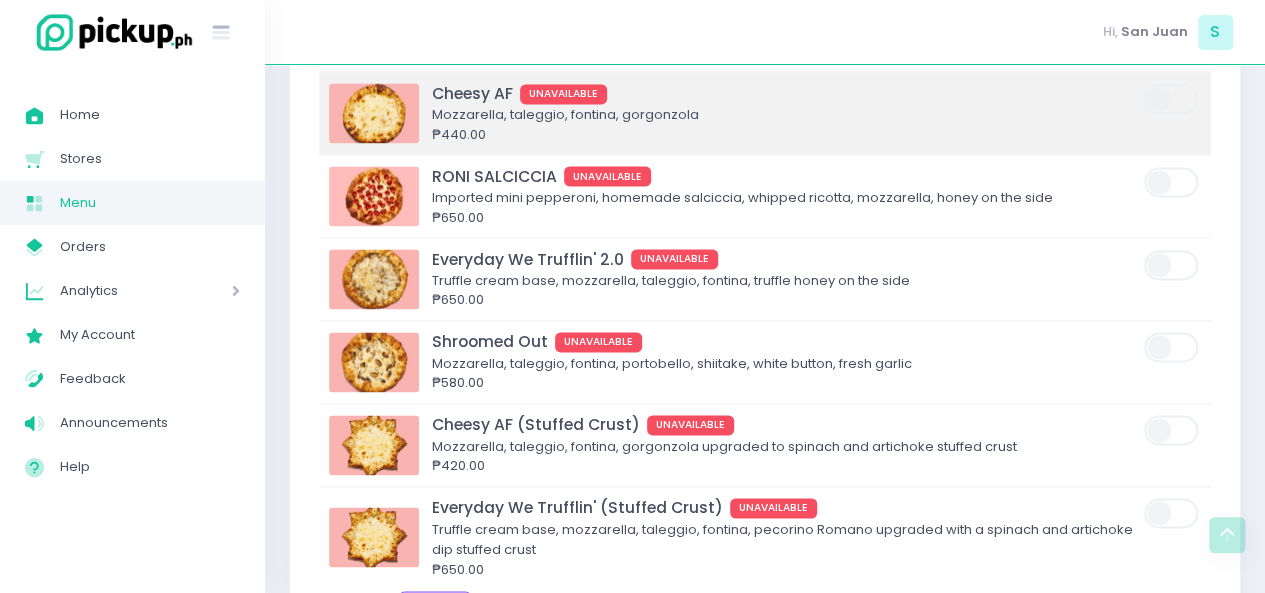 click at bounding box center (374, 113) 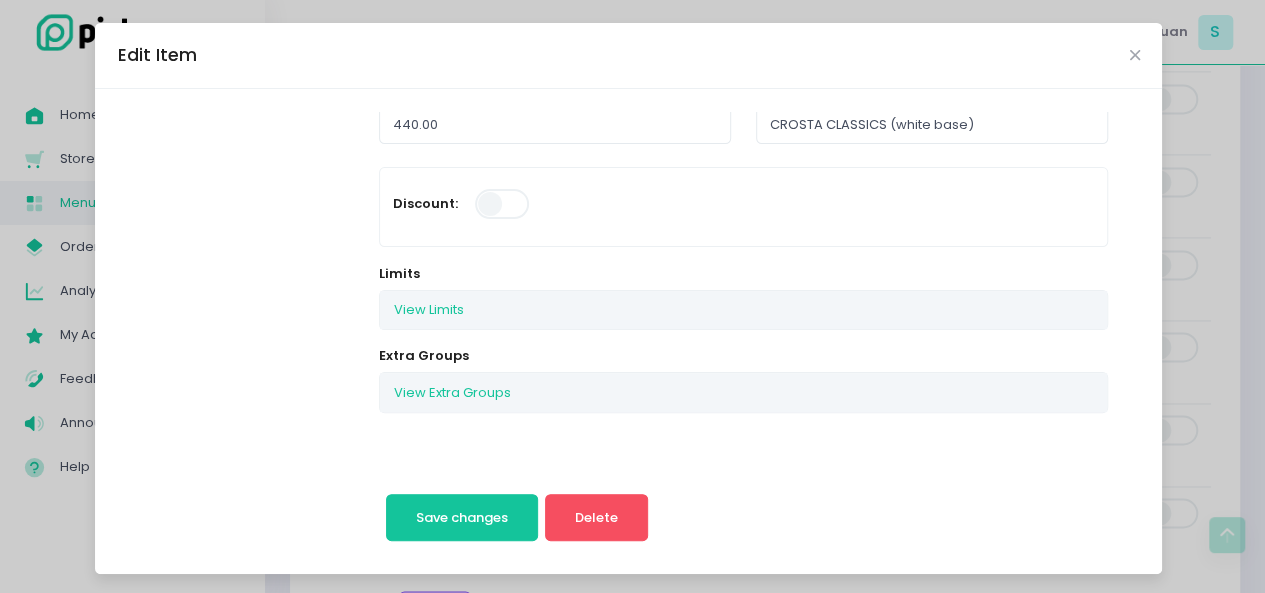 scroll, scrollTop: 293, scrollLeft: 0, axis: vertical 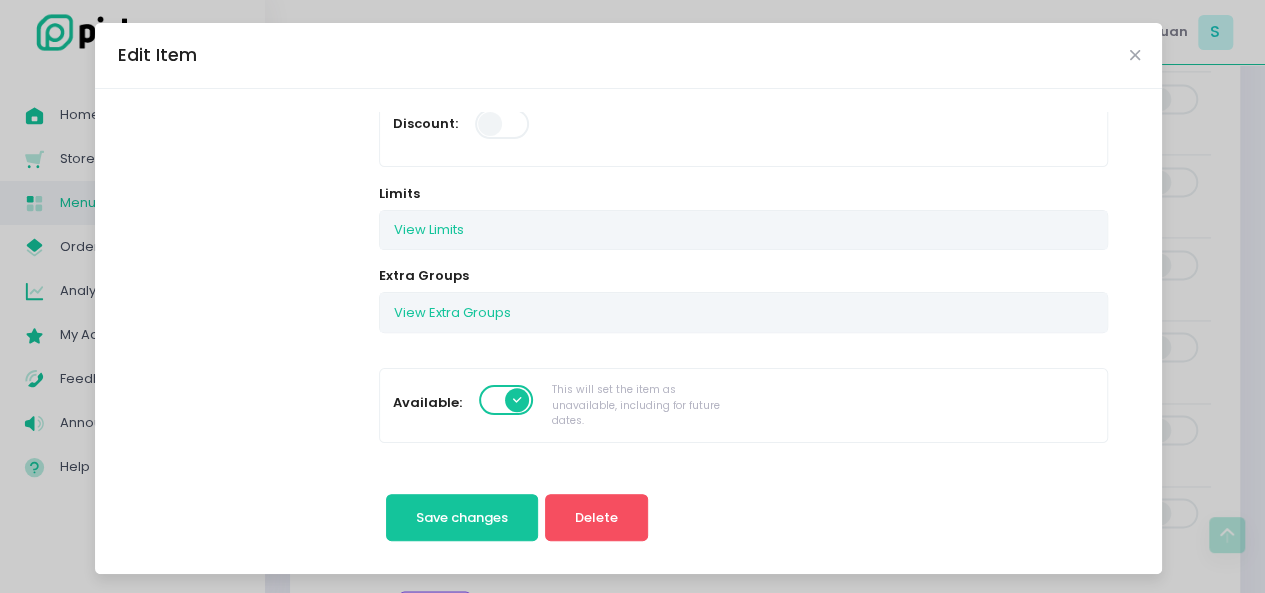 click at bounding box center (507, 400) 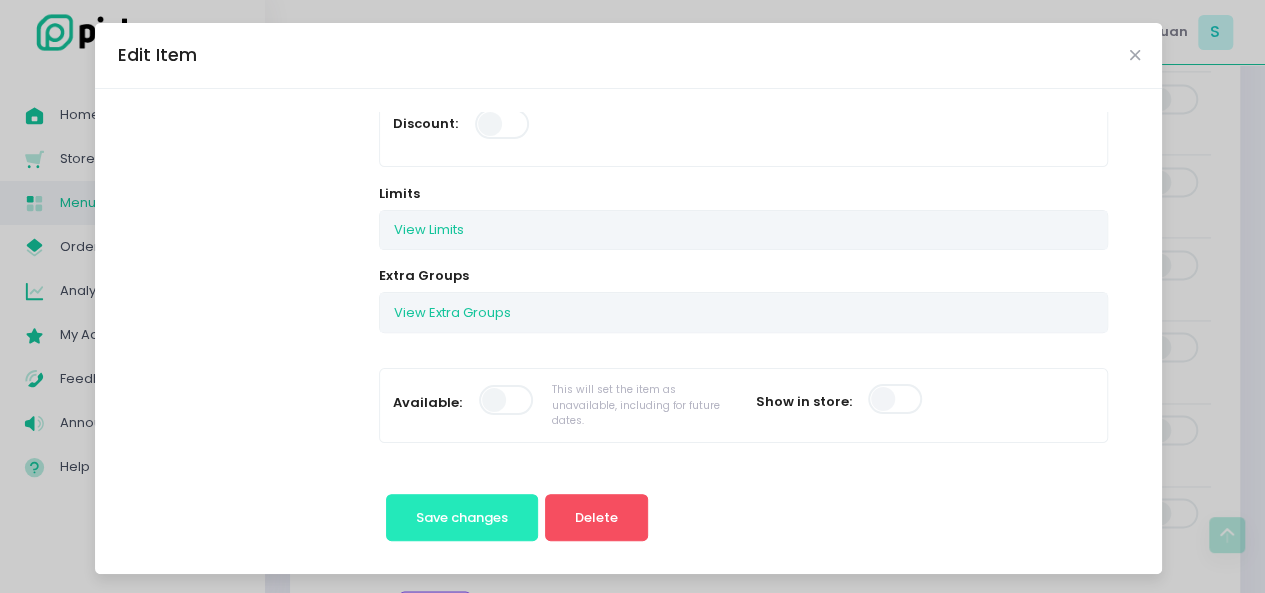click on "Save changes" at bounding box center (462, 517) 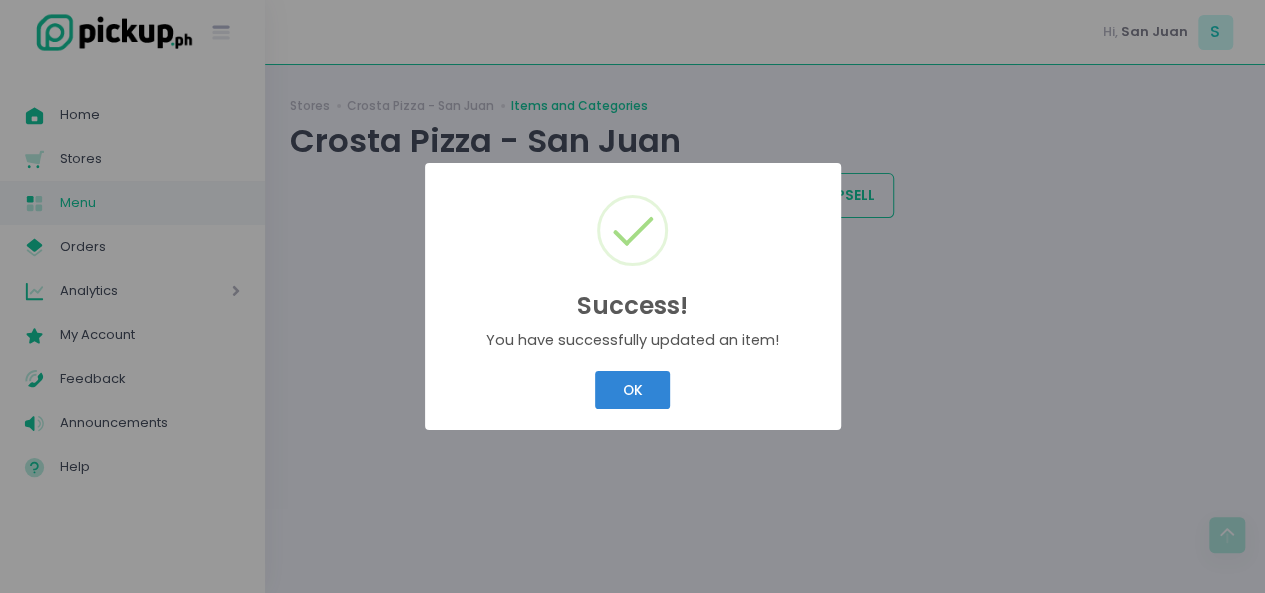 scroll, scrollTop: 0, scrollLeft: 0, axis: both 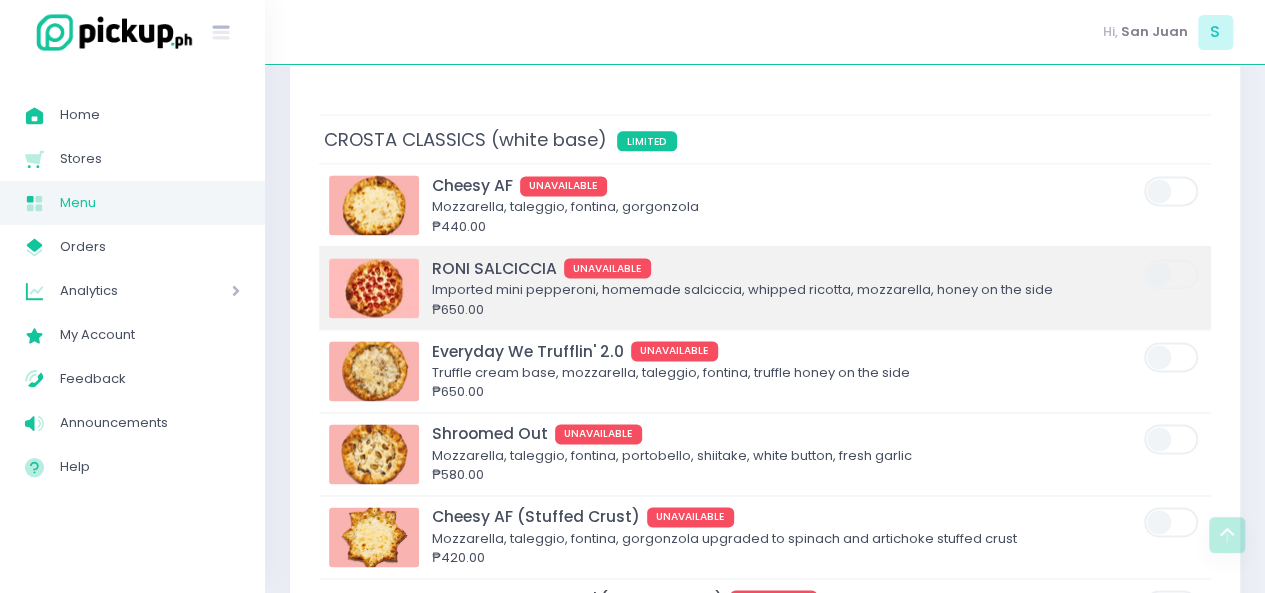 click at bounding box center [374, 288] 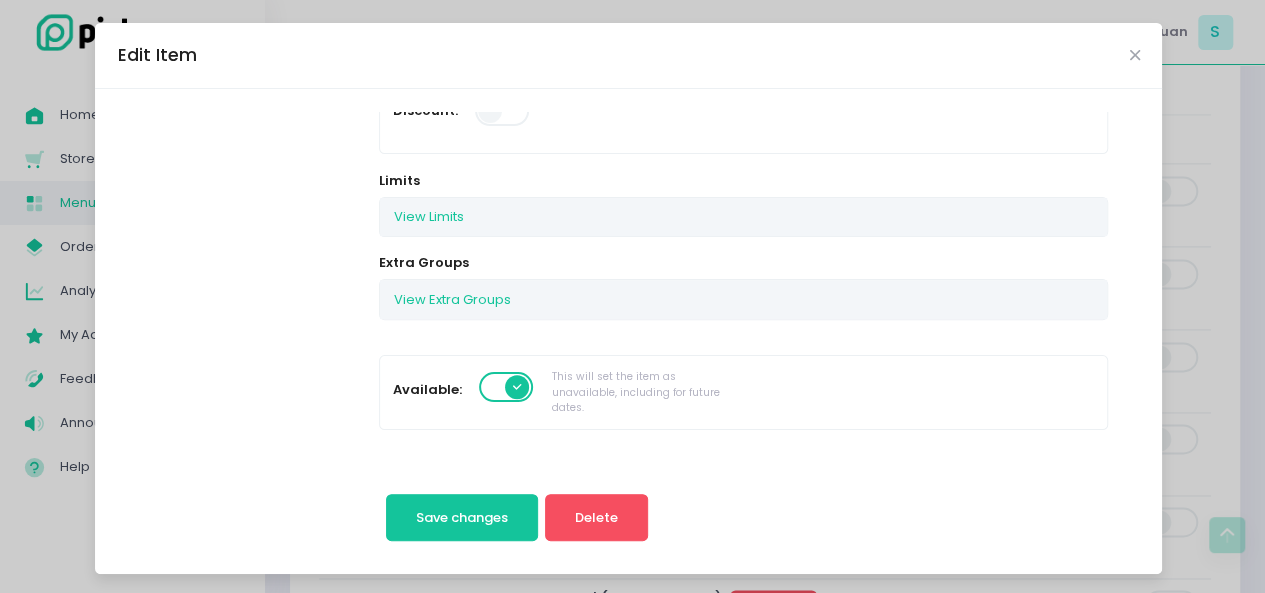 scroll, scrollTop: 386, scrollLeft: 0, axis: vertical 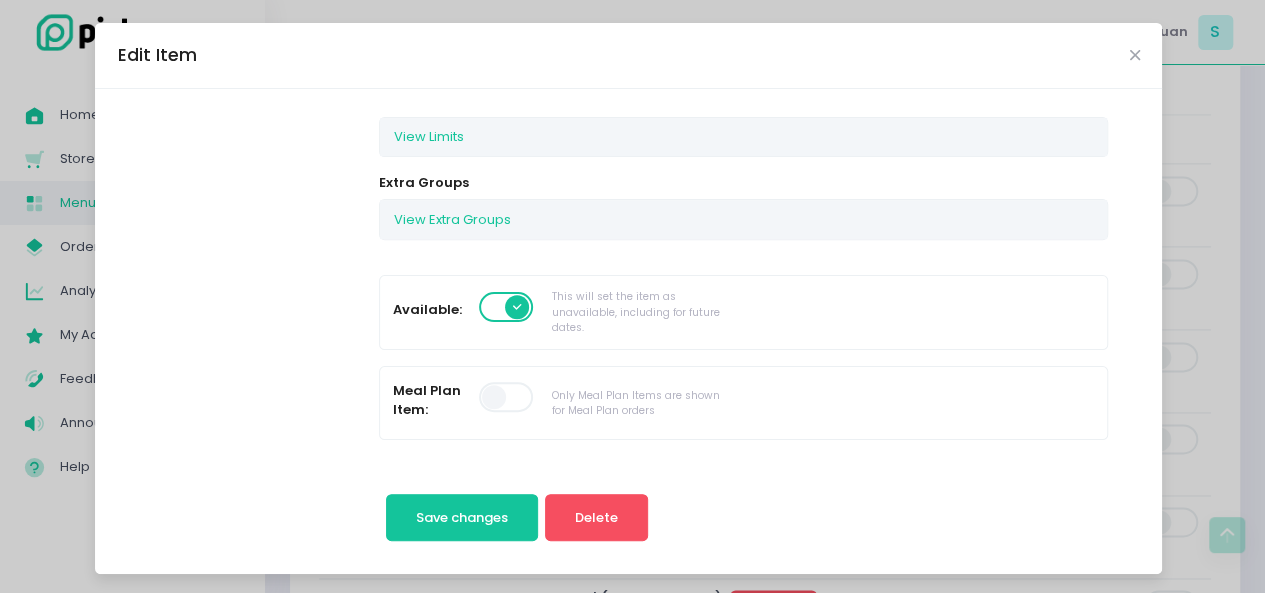 click at bounding box center [507, 307] 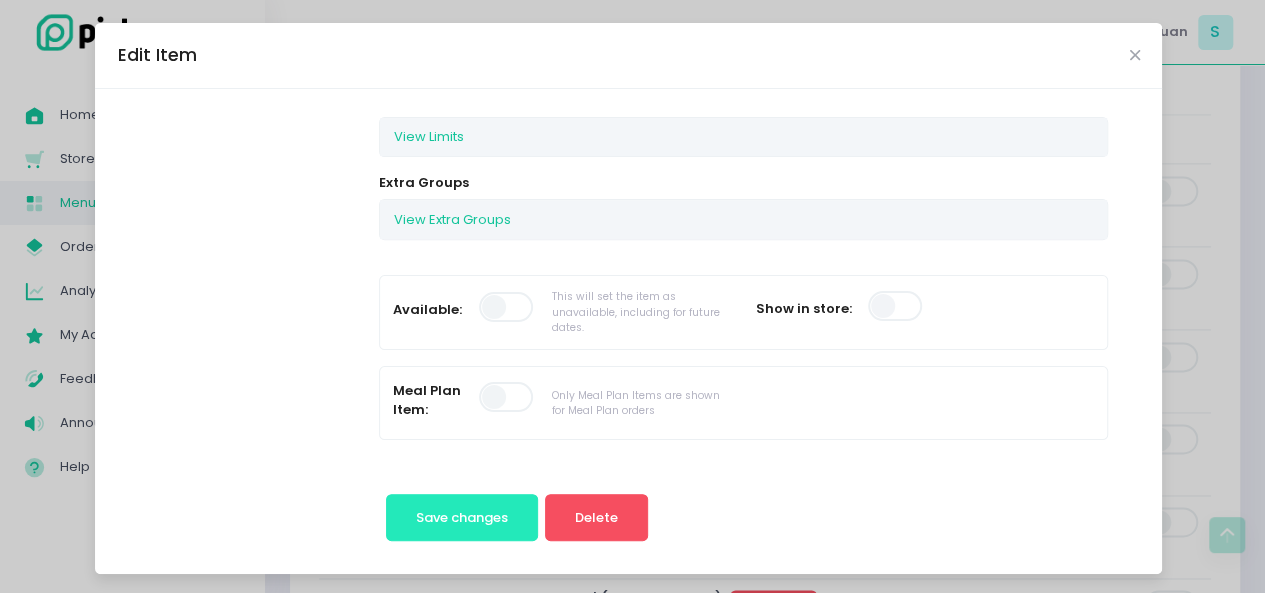 click on "Save changes" at bounding box center (462, 517) 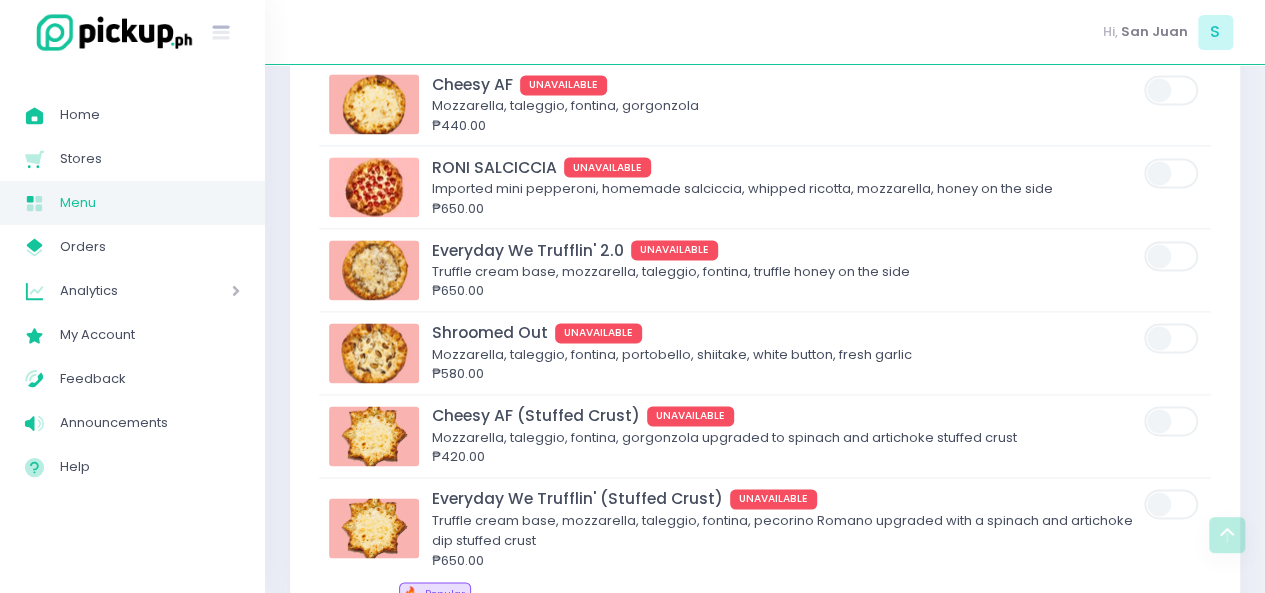 scroll, scrollTop: 5158, scrollLeft: 0, axis: vertical 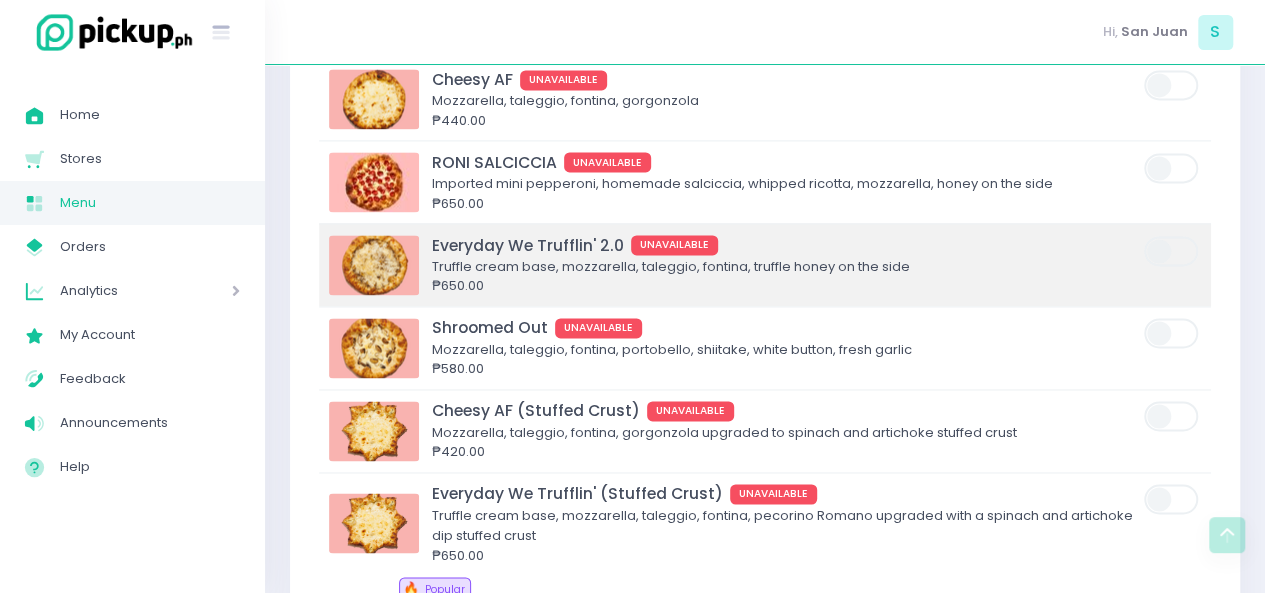 click at bounding box center (374, 265) 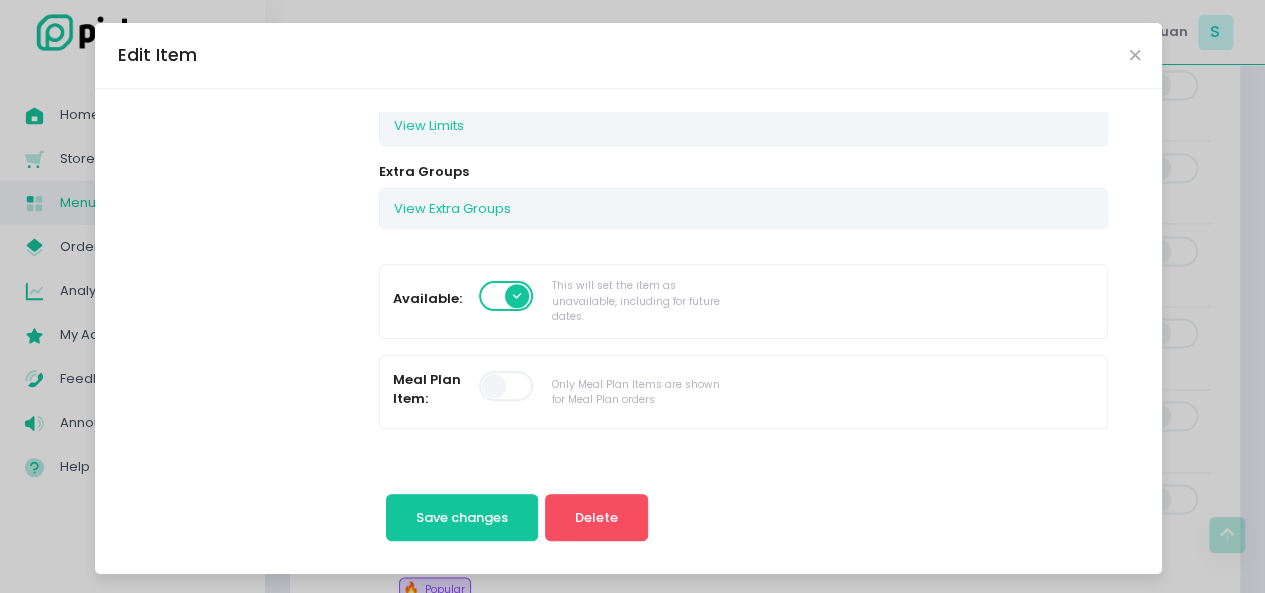 scroll, scrollTop: 400, scrollLeft: 0, axis: vertical 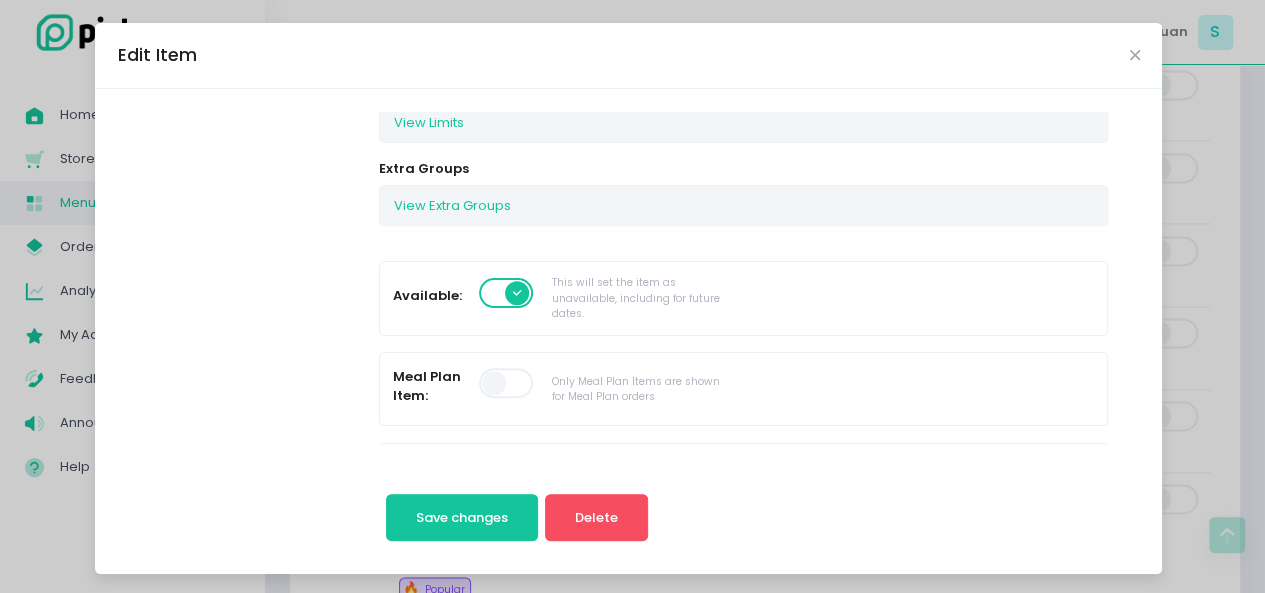 click at bounding box center (507, 293) 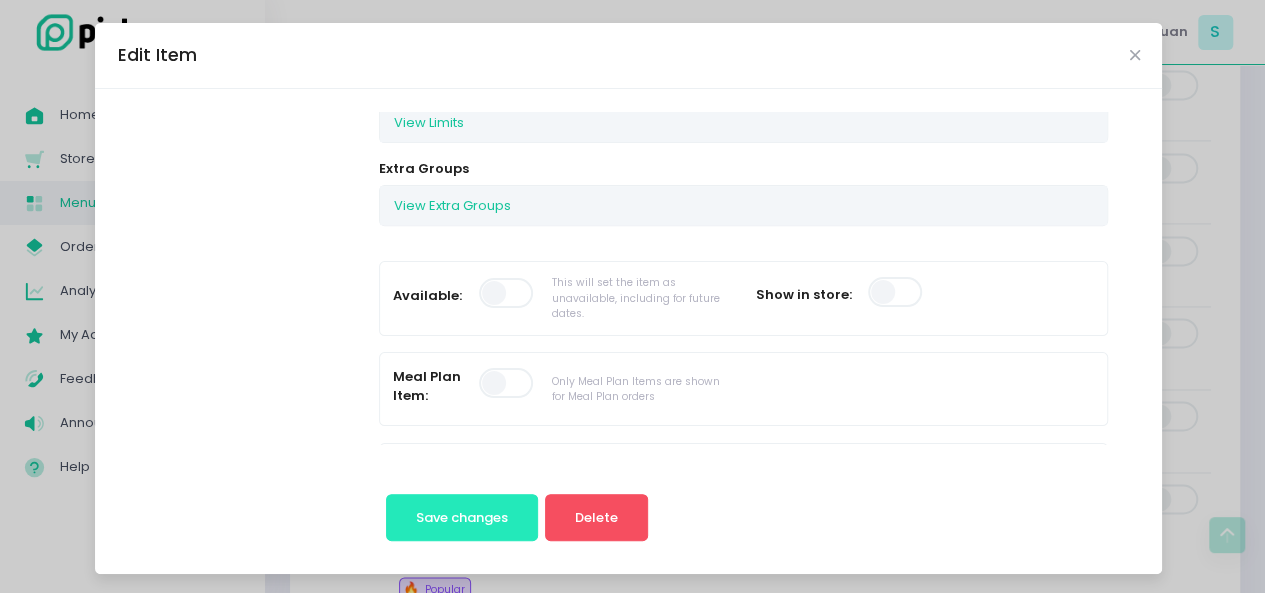 click on "Save changes" at bounding box center [462, 517] 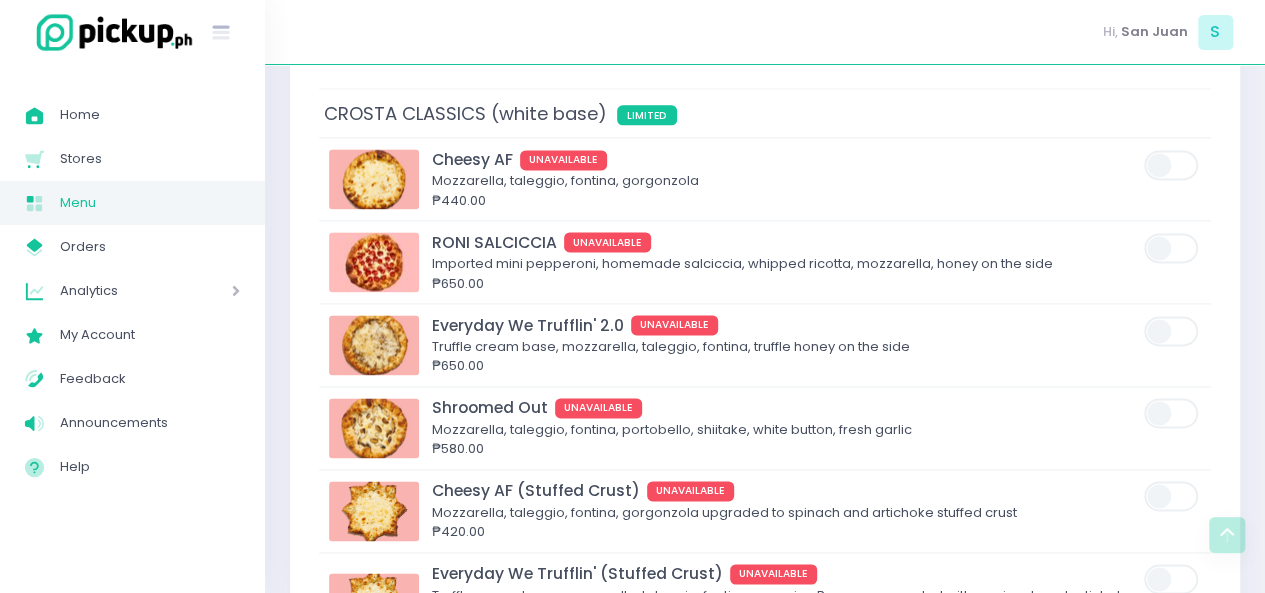 scroll, scrollTop: 5184, scrollLeft: 0, axis: vertical 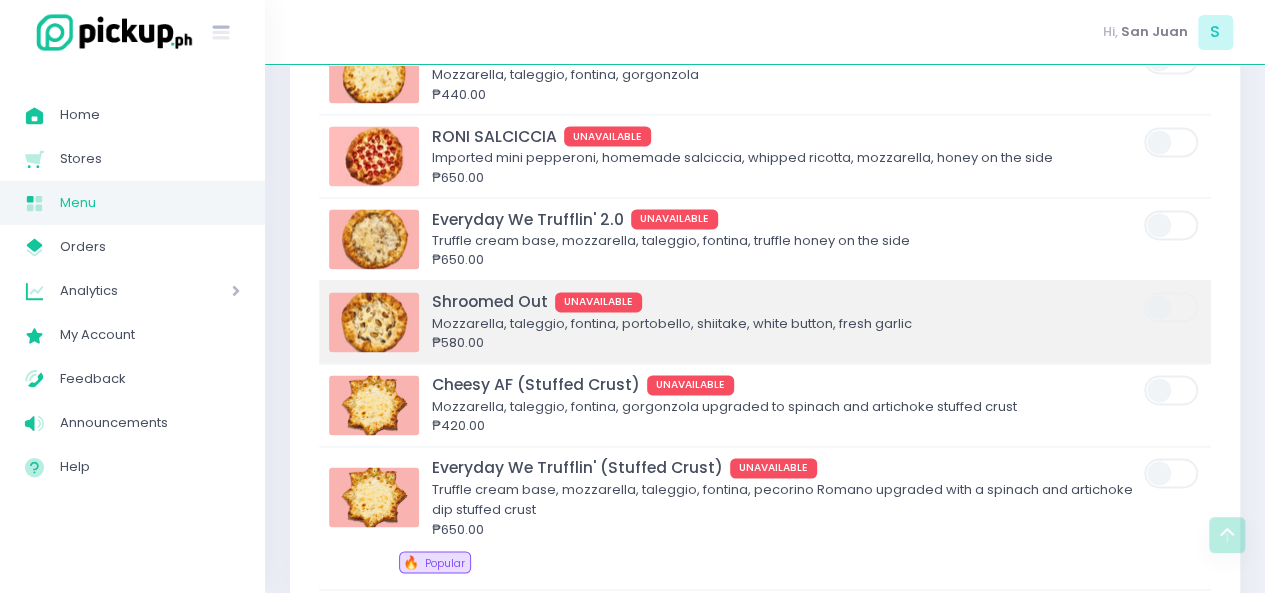 click at bounding box center (374, 322) 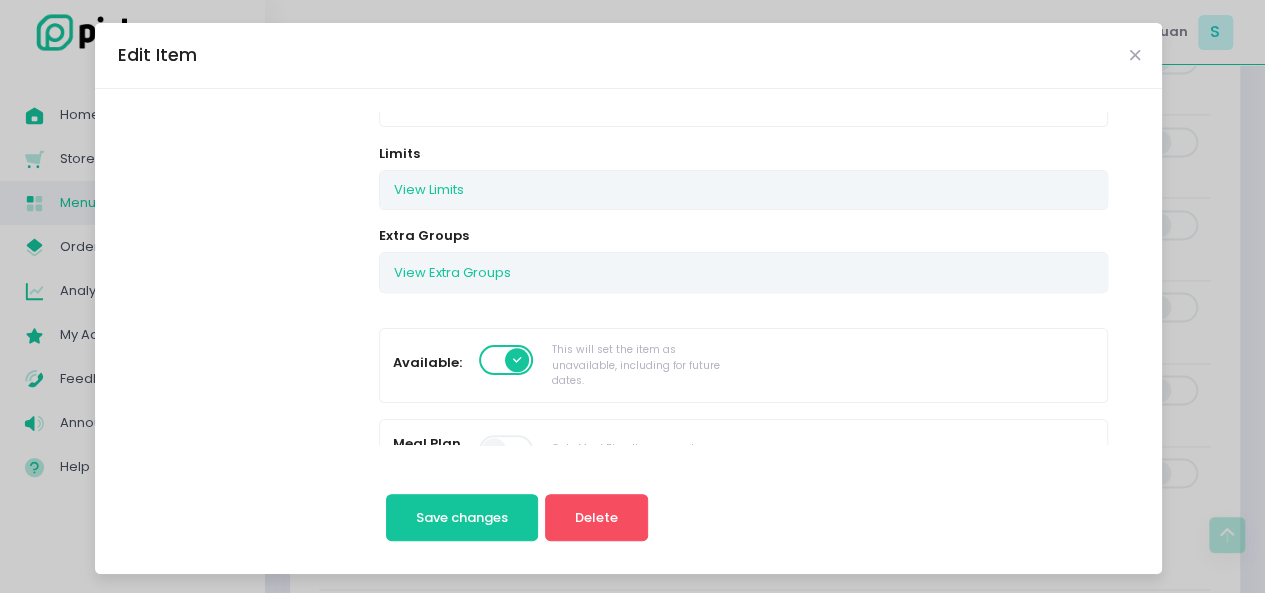 scroll, scrollTop: 400, scrollLeft: 0, axis: vertical 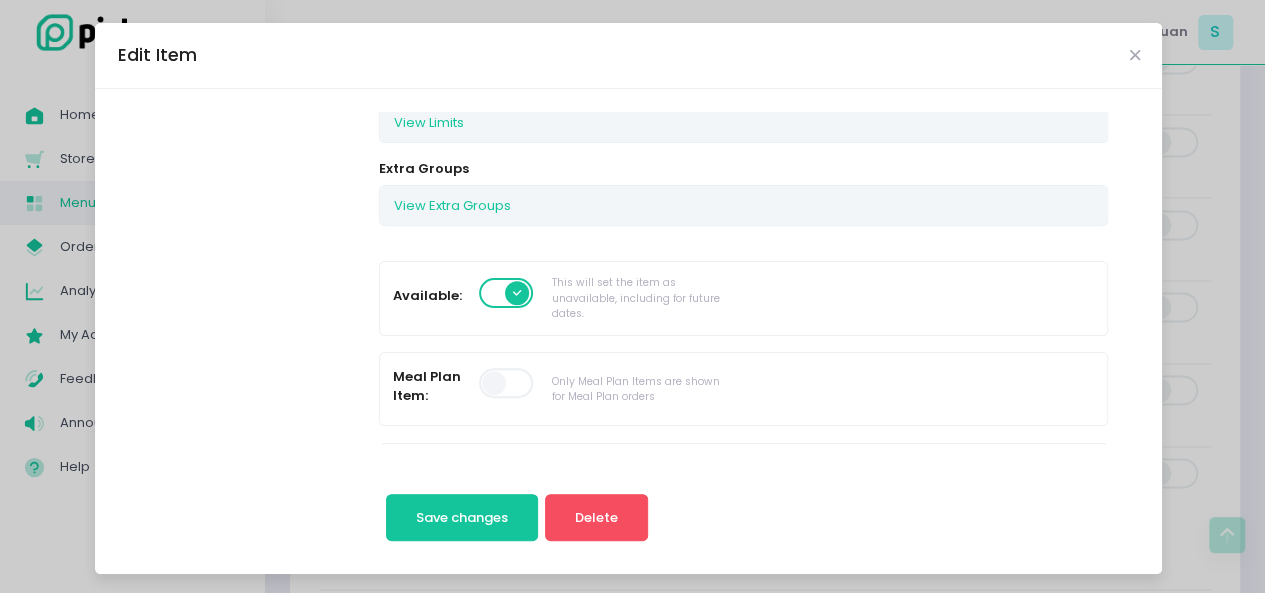 click at bounding box center (507, 293) 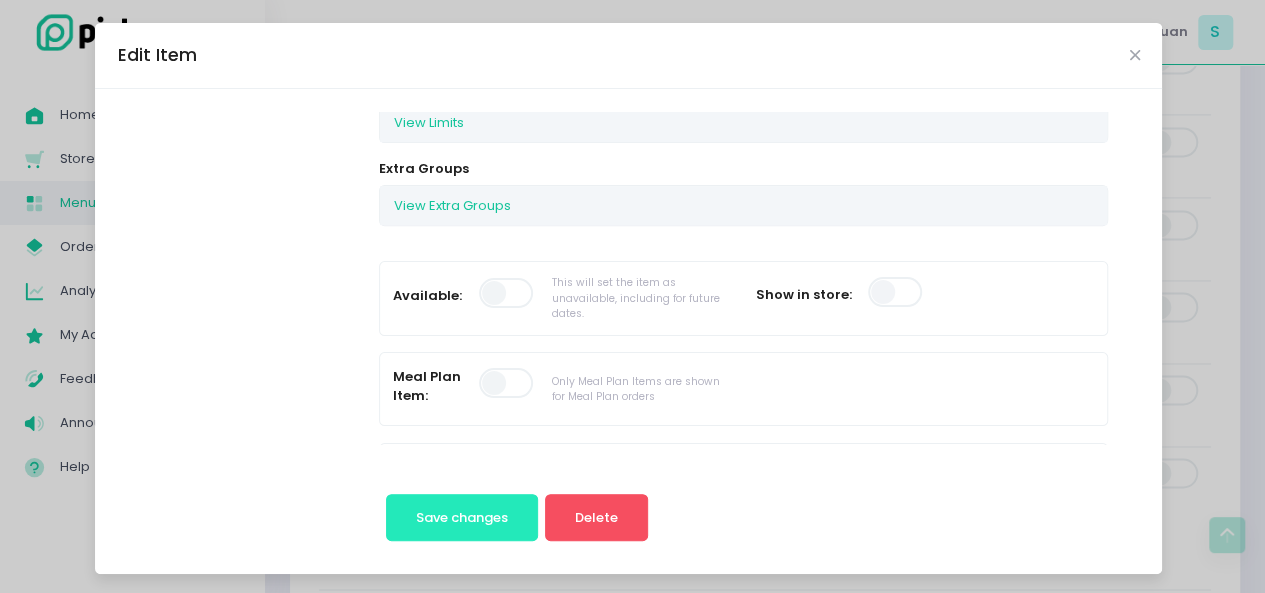 click on "Save changes" at bounding box center [462, 518] 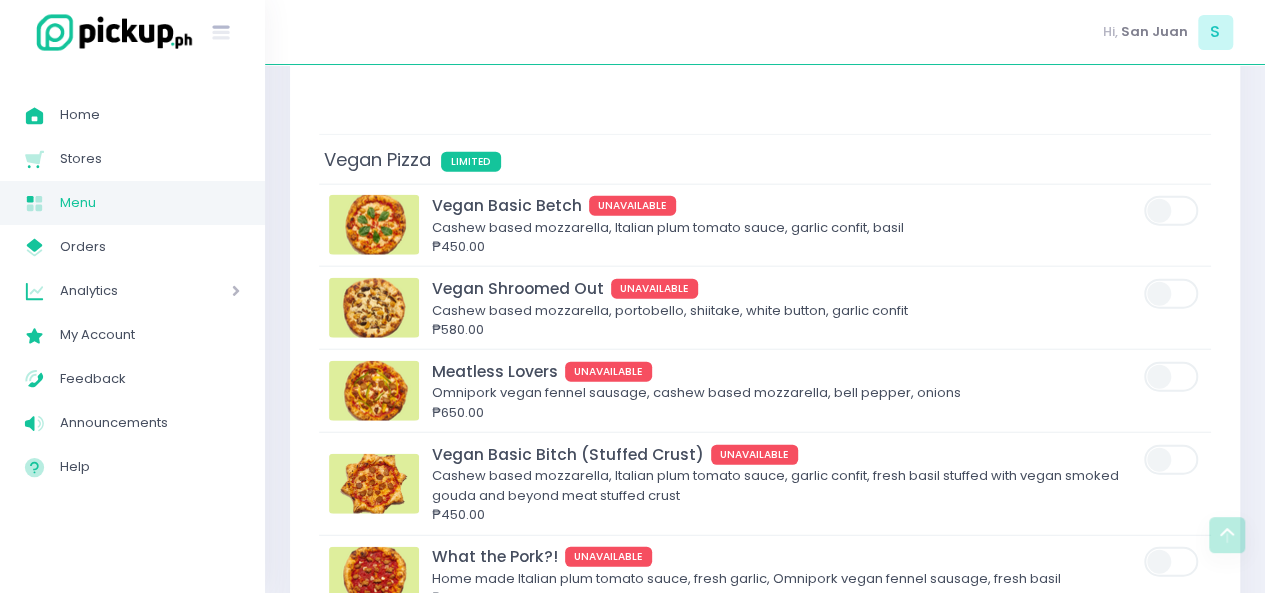 scroll, scrollTop: 6158, scrollLeft: 0, axis: vertical 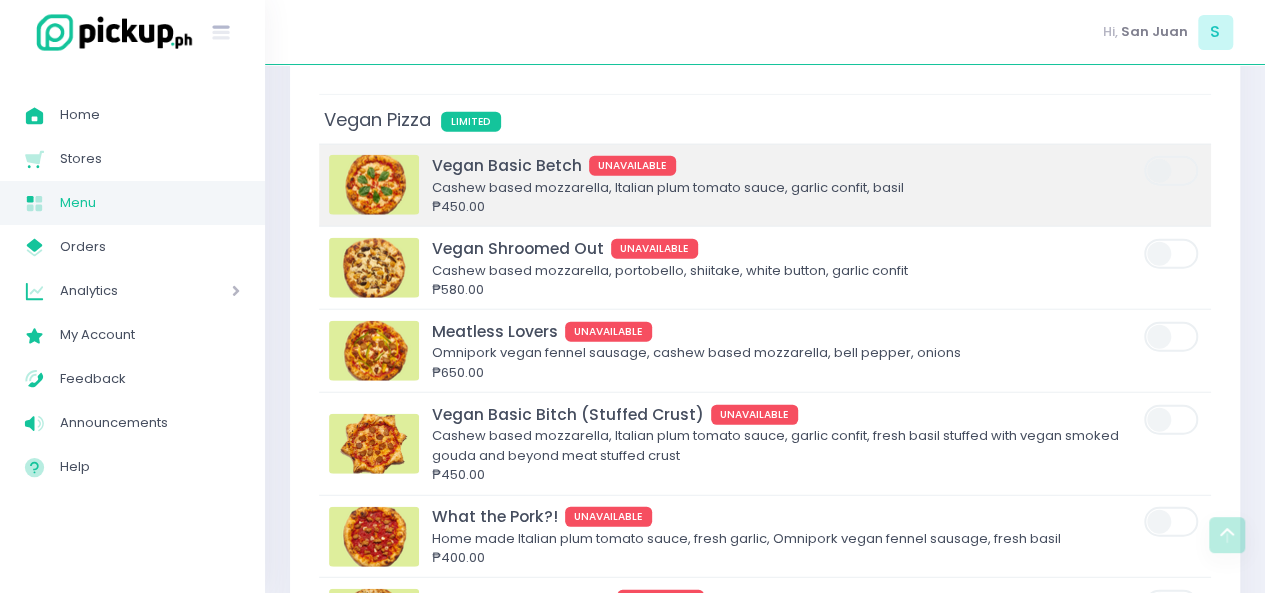 click at bounding box center [374, 185] 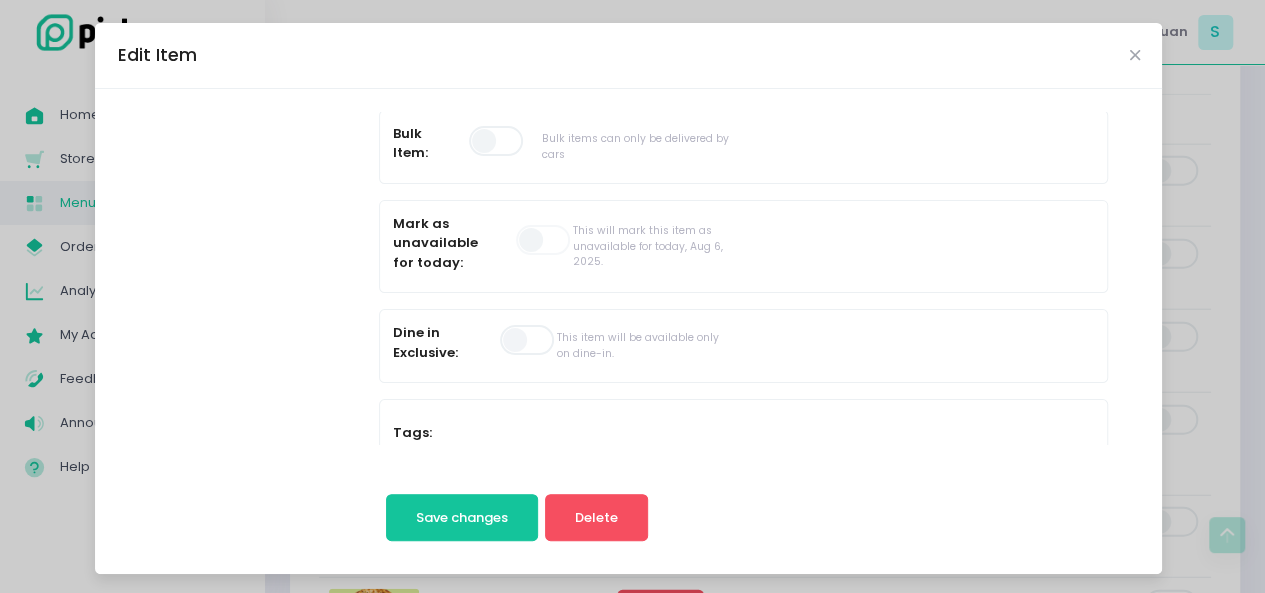 scroll, scrollTop: 773, scrollLeft: 0, axis: vertical 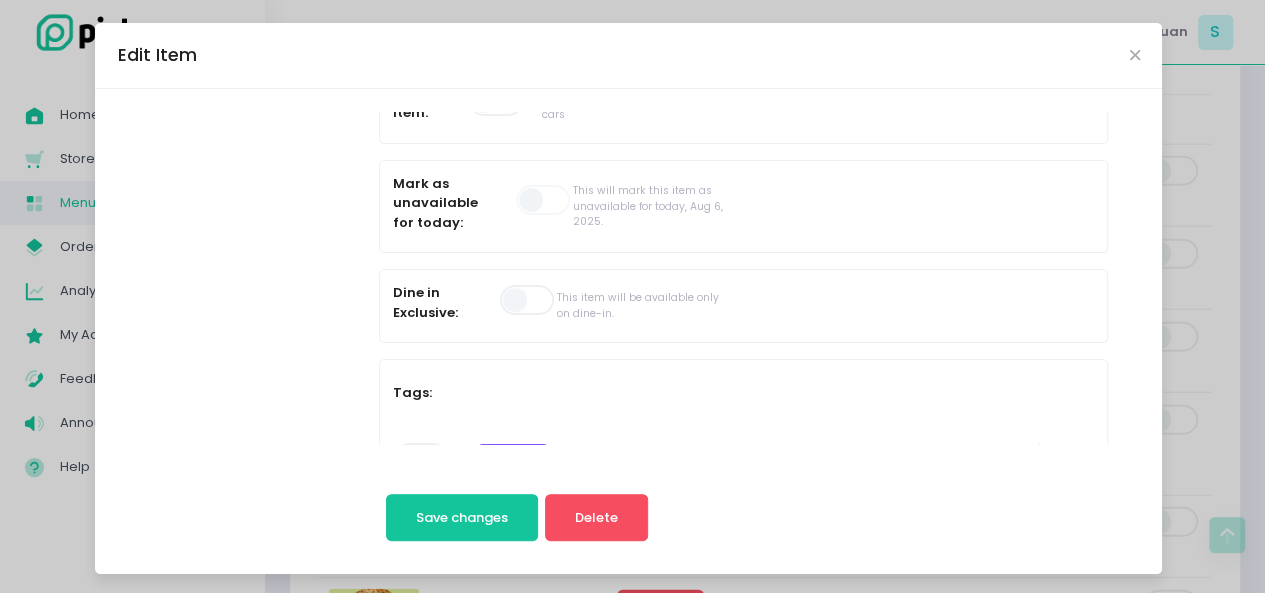 click at bounding box center (544, 200) 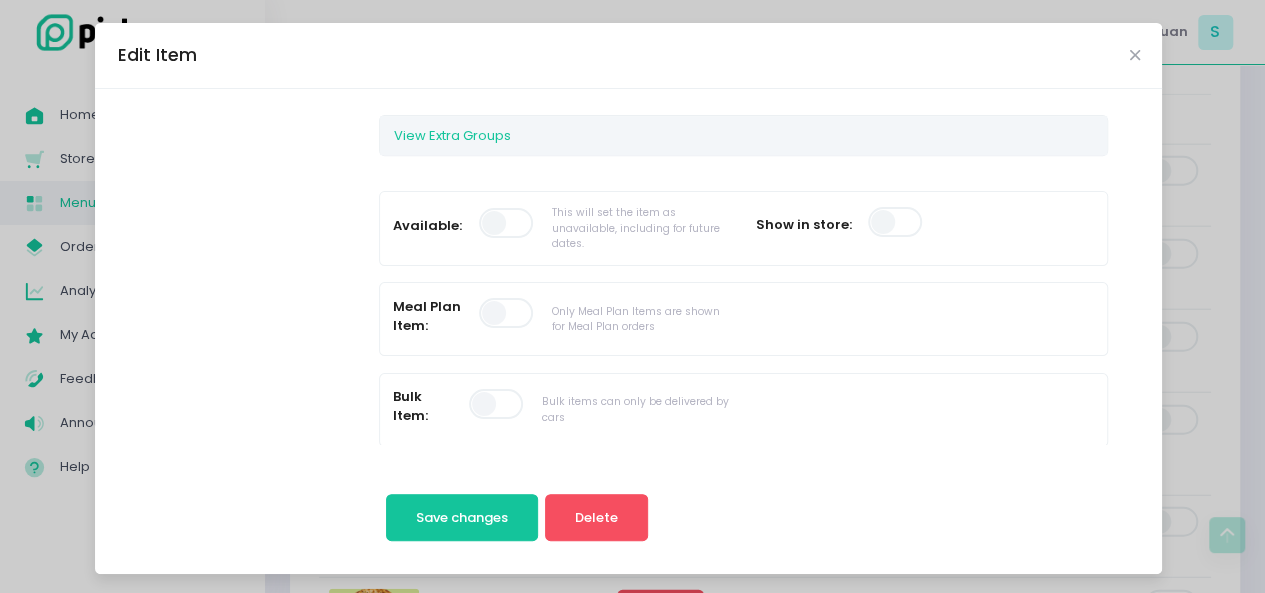 scroll, scrollTop: 453, scrollLeft: 0, axis: vertical 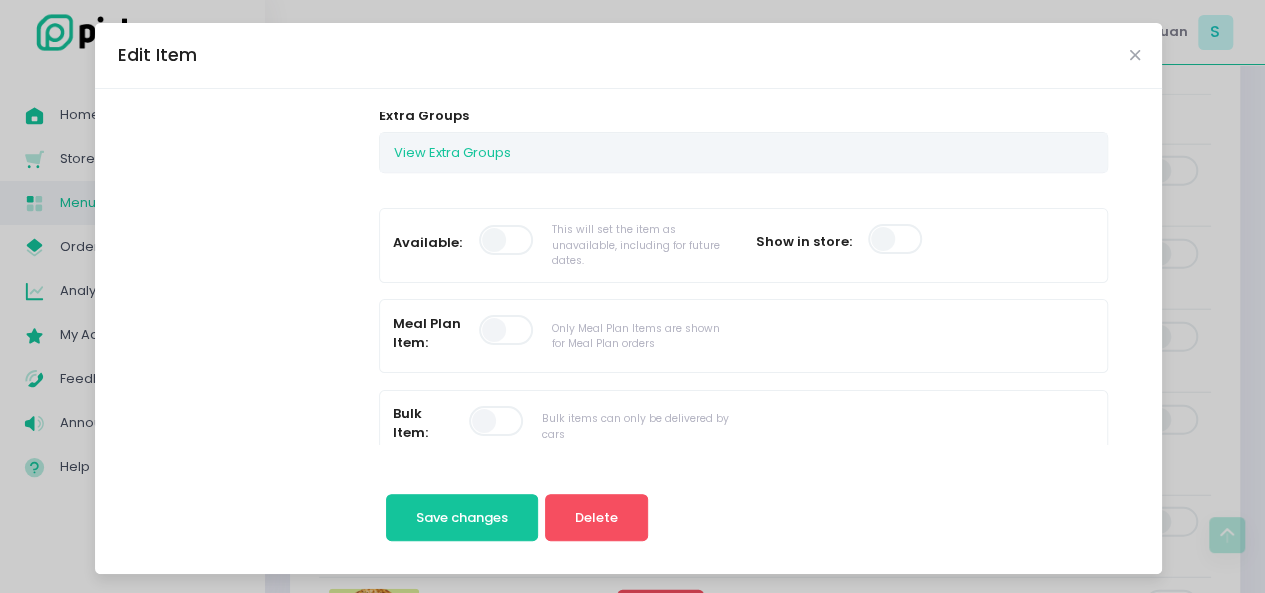 click at bounding box center [507, 240] 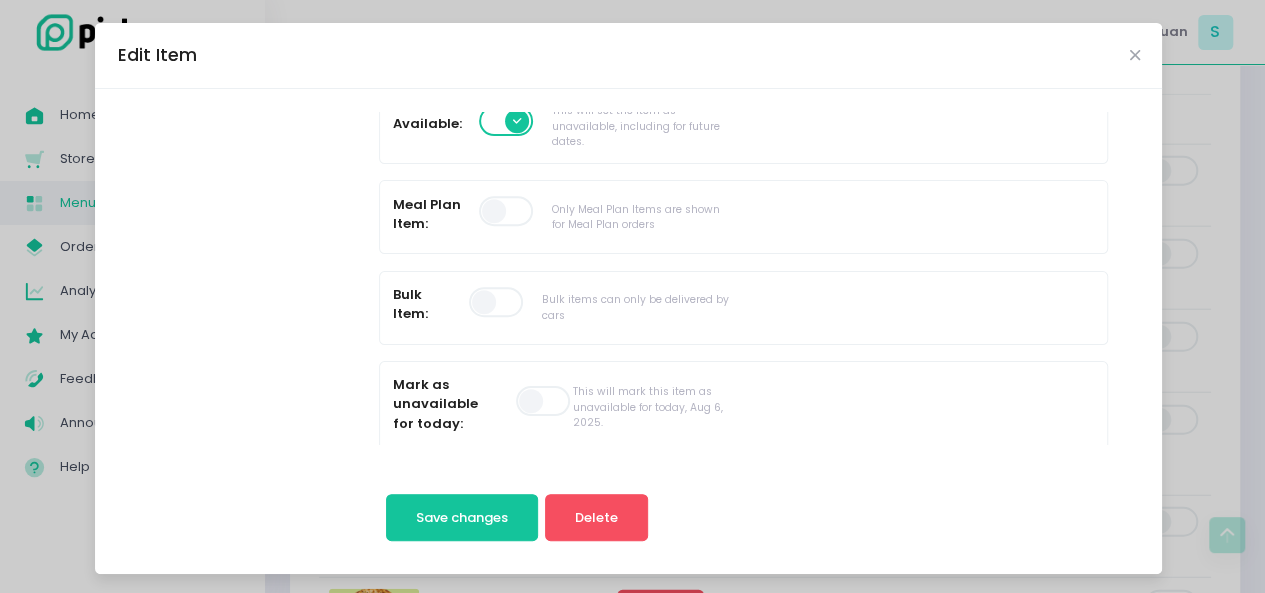 scroll, scrollTop: 613, scrollLeft: 0, axis: vertical 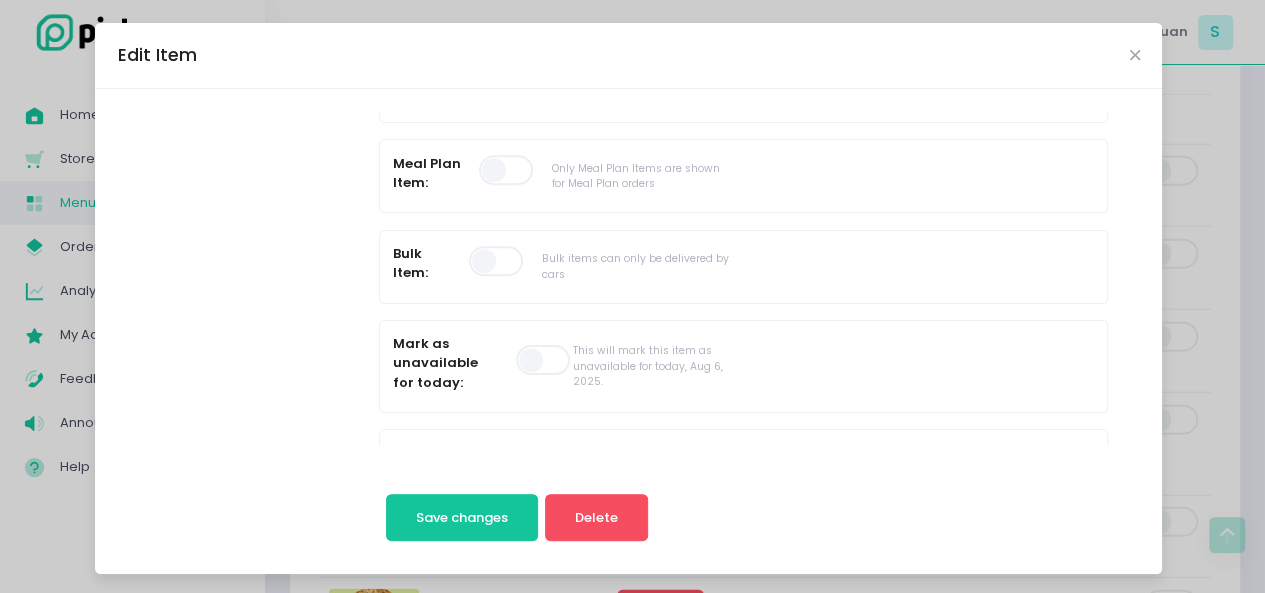 click at bounding box center (544, 360) 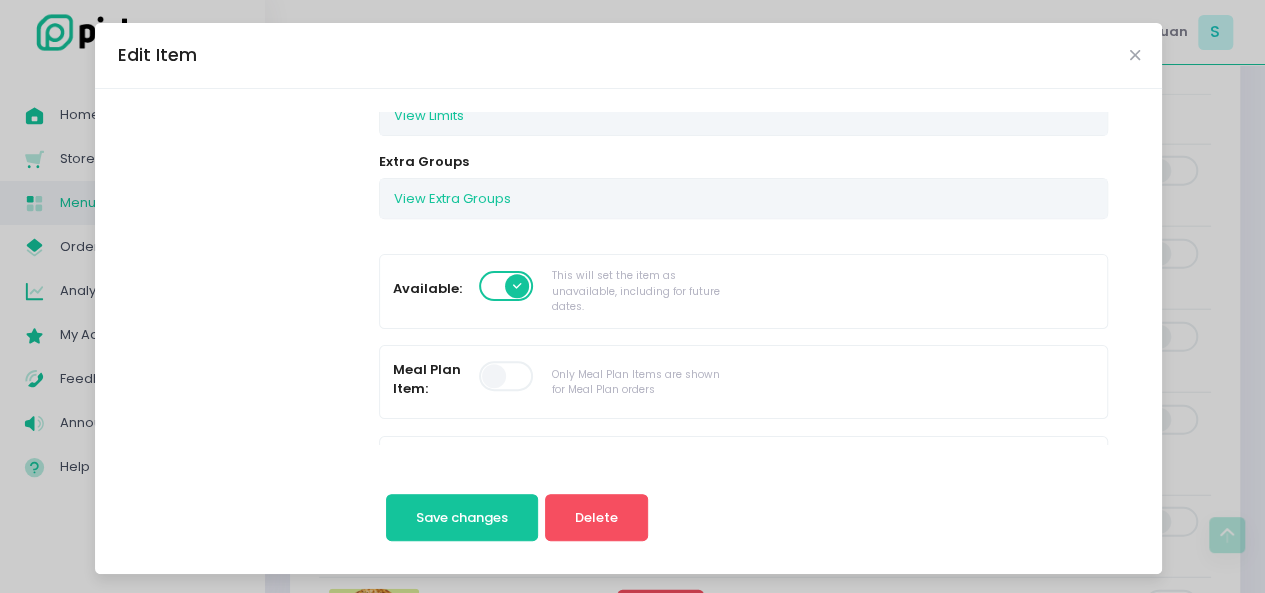scroll, scrollTop: 400, scrollLeft: 0, axis: vertical 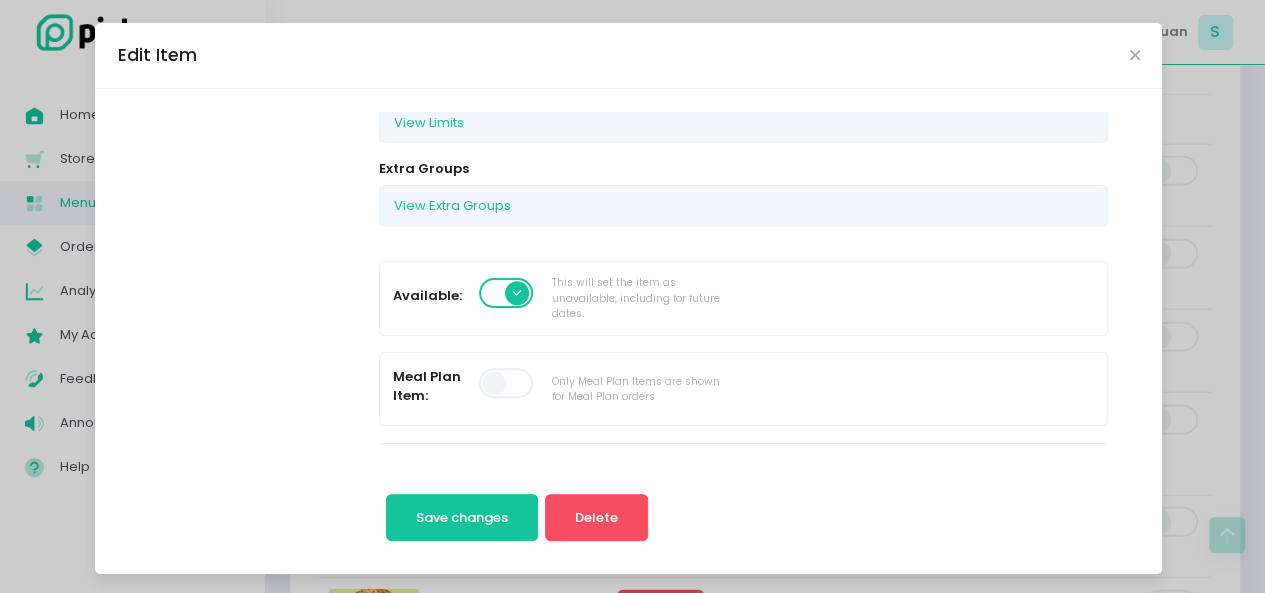 click at bounding box center (507, 293) 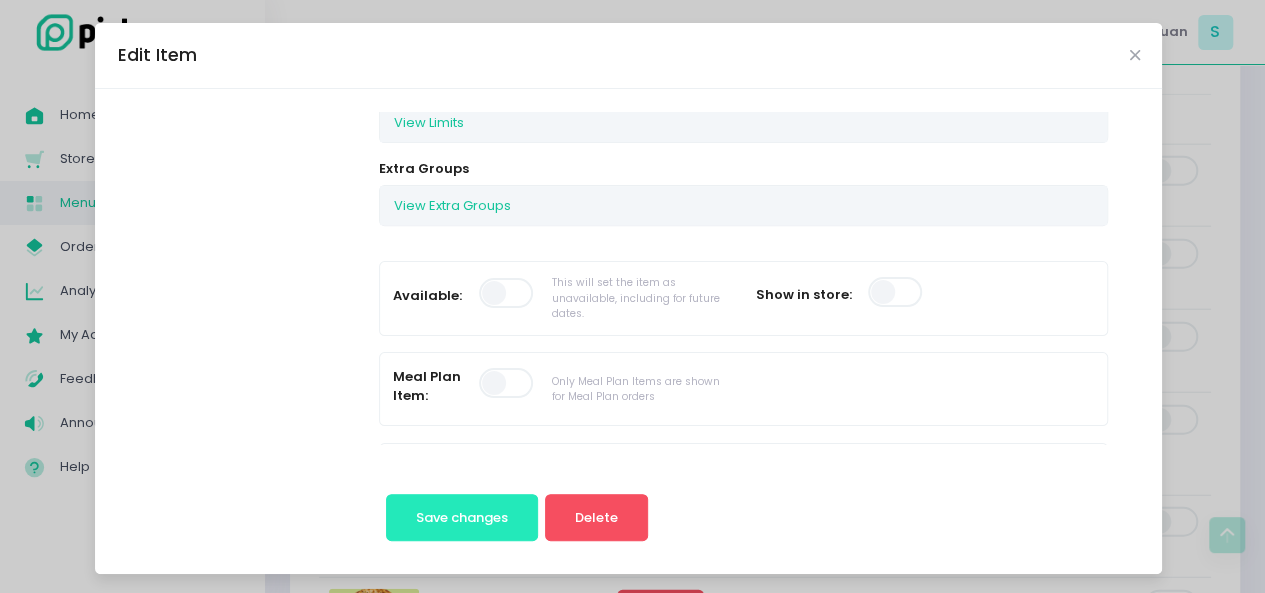 click on "Save changes" at bounding box center [462, 517] 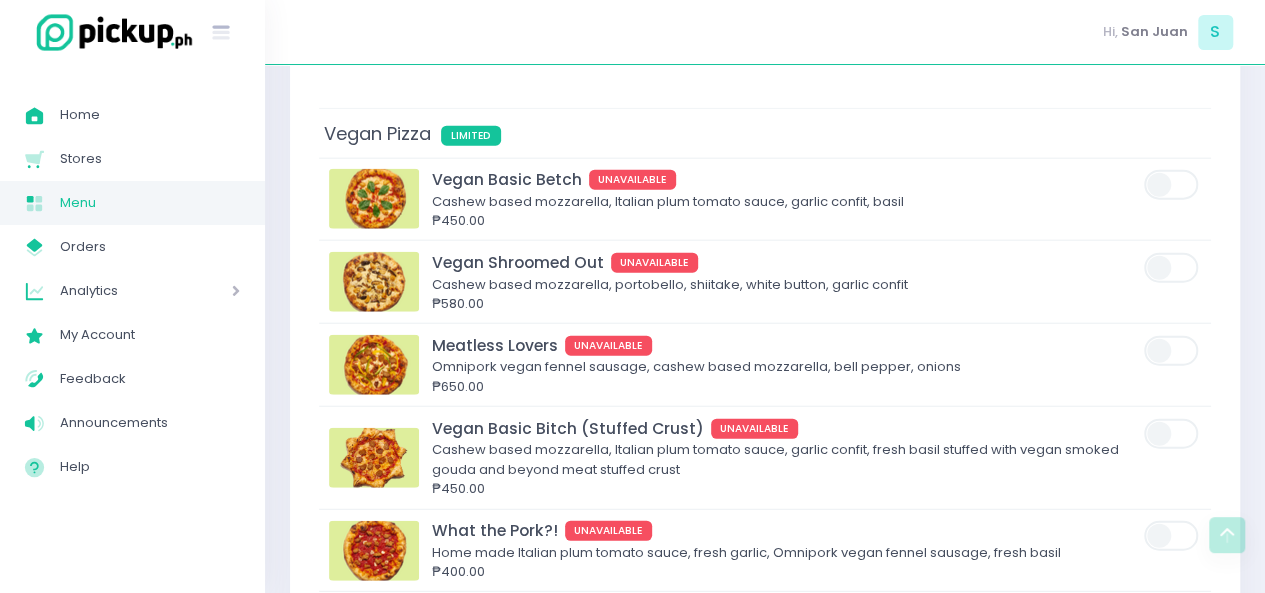 scroll, scrollTop: 6145, scrollLeft: 0, axis: vertical 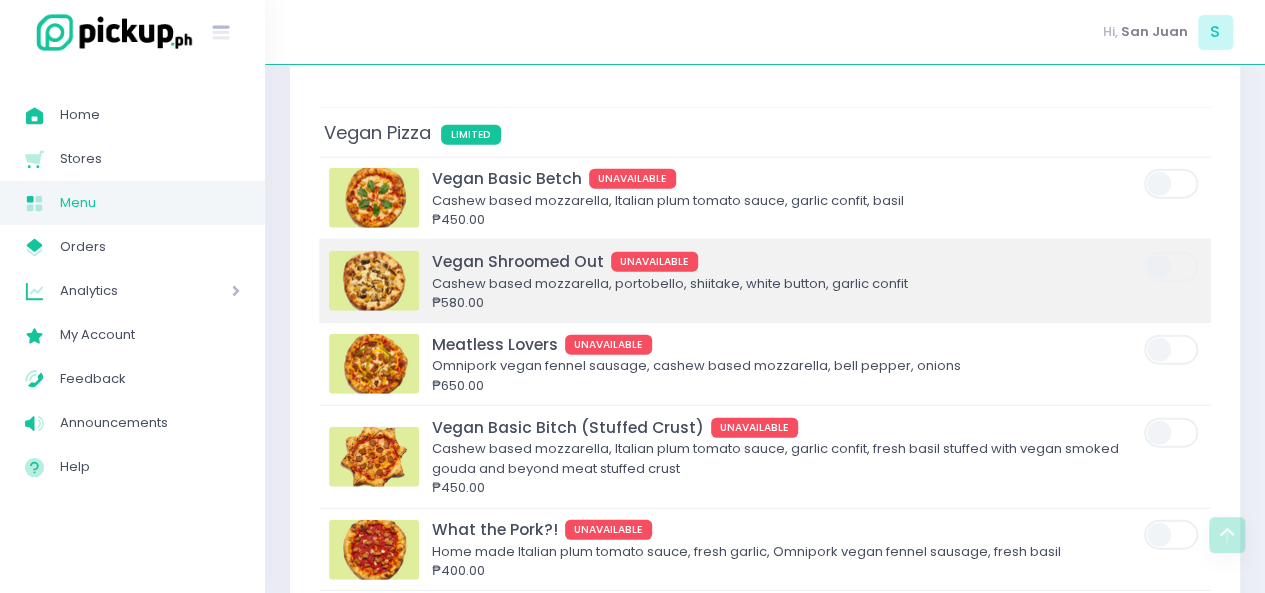 click at bounding box center (374, 281) 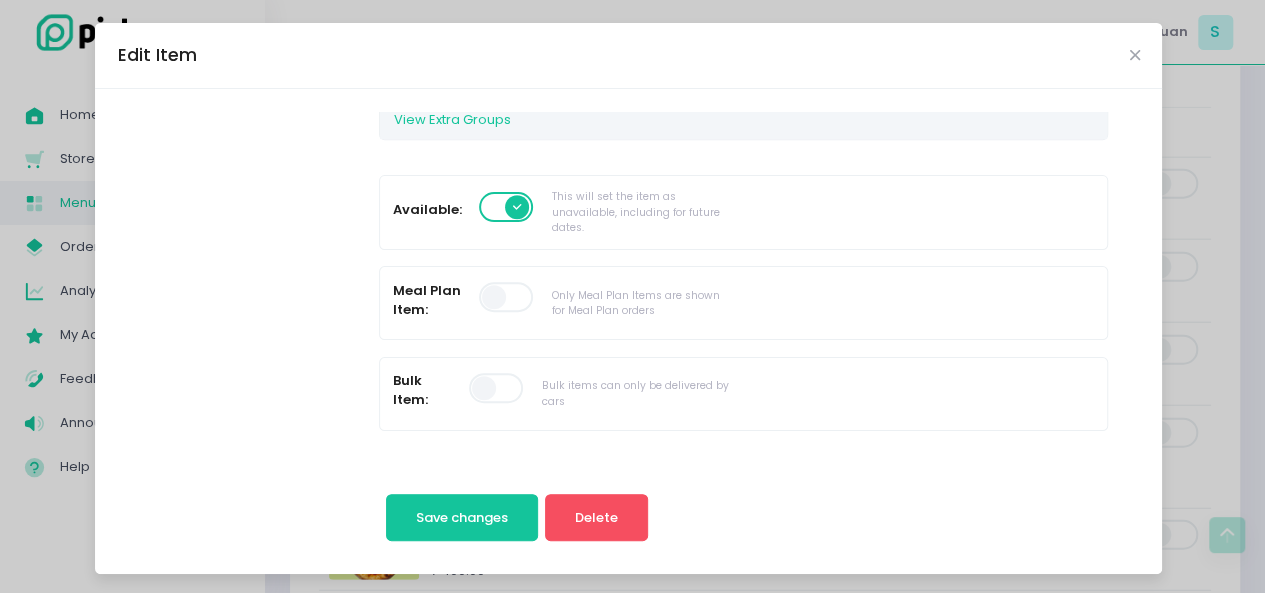 scroll, scrollTop: 440, scrollLeft: 0, axis: vertical 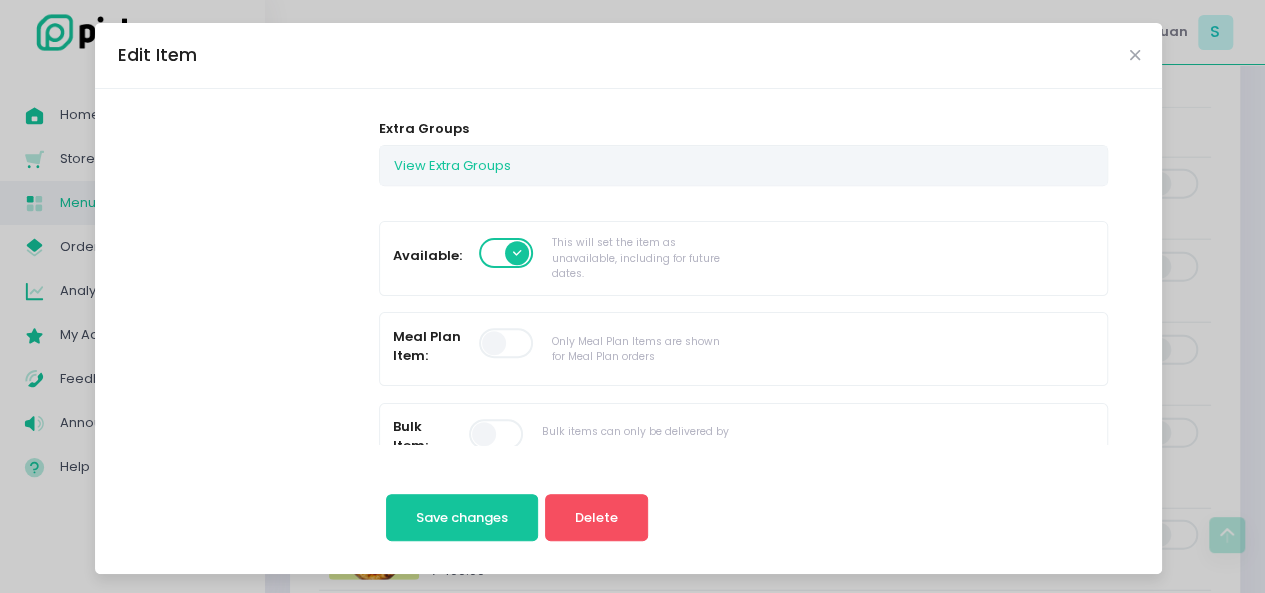 click at bounding box center (507, 253) 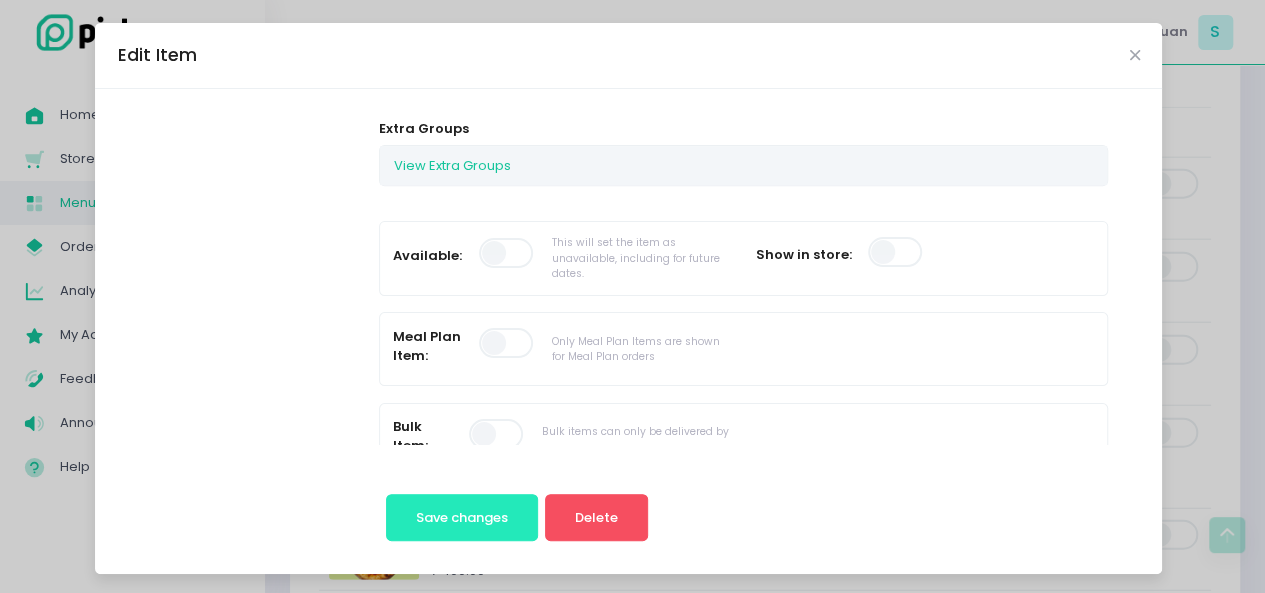click on "Save changes" at bounding box center [462, 517] 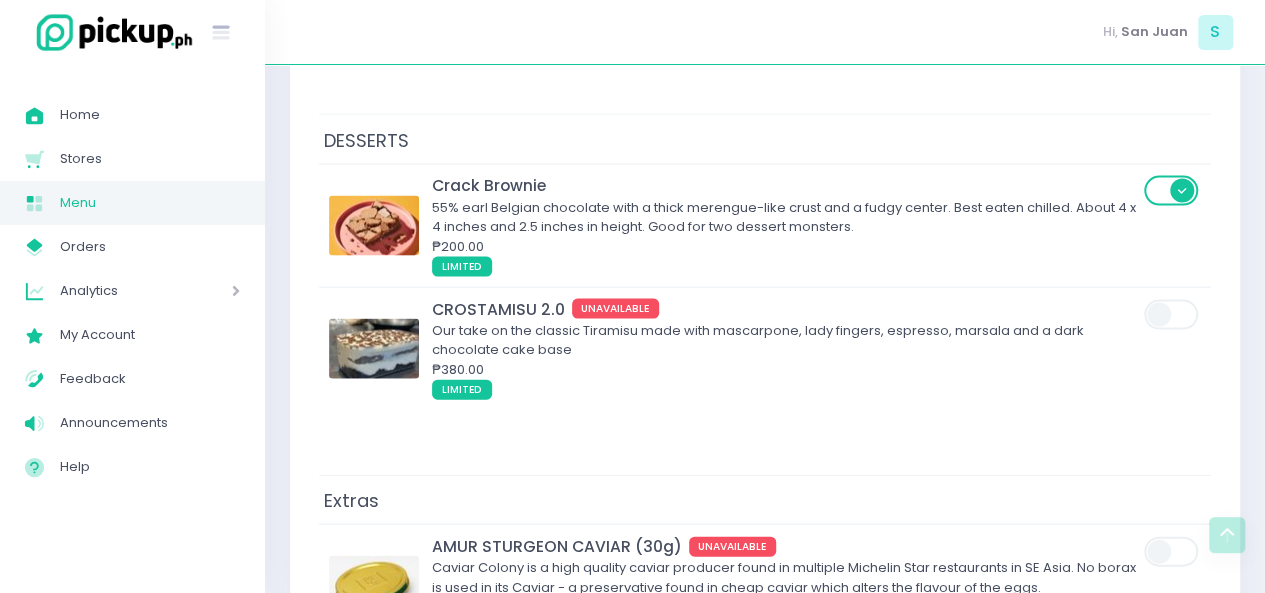 scroll, scrollTop: 9609, scrollLeft: 0, axis: vertical 